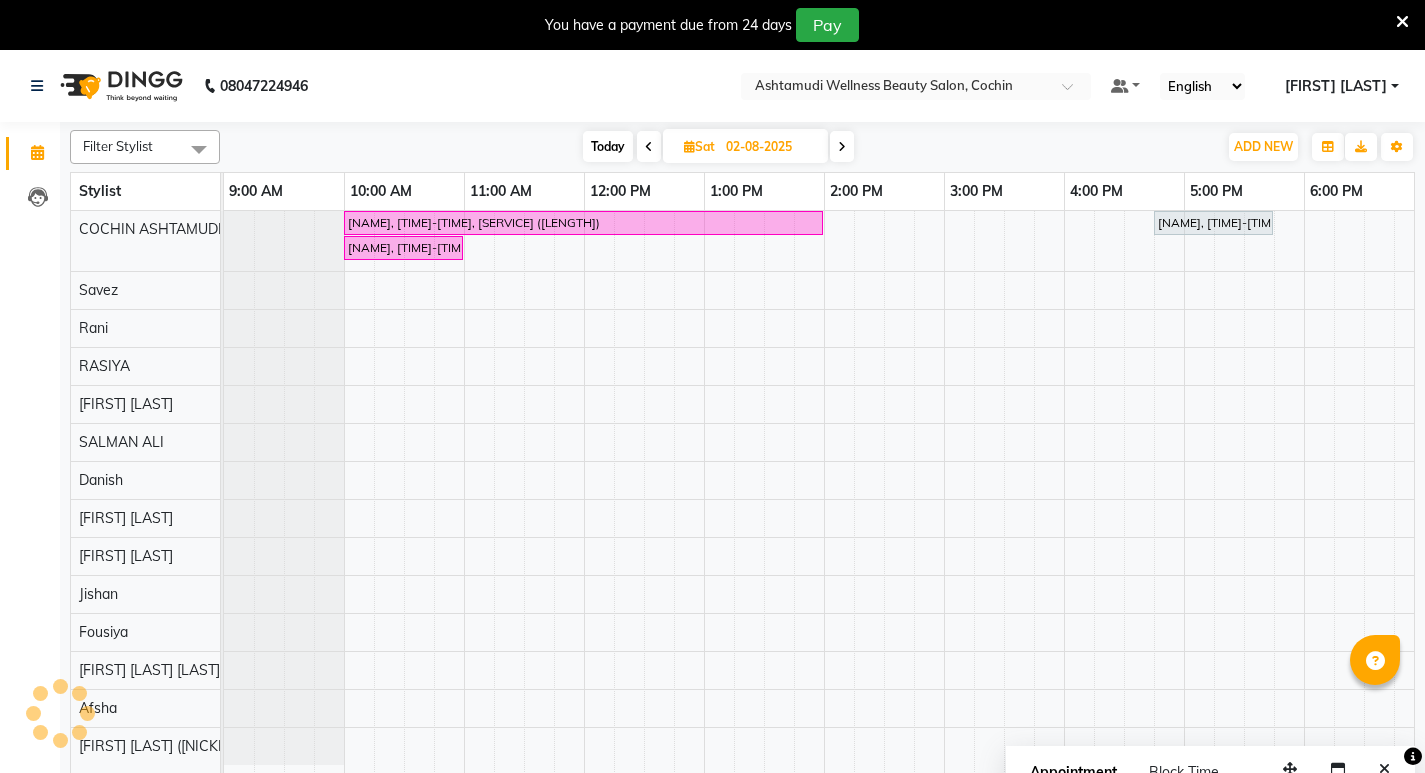 scroll, scrollTop: 0, scrollLeft: 0, axis: both 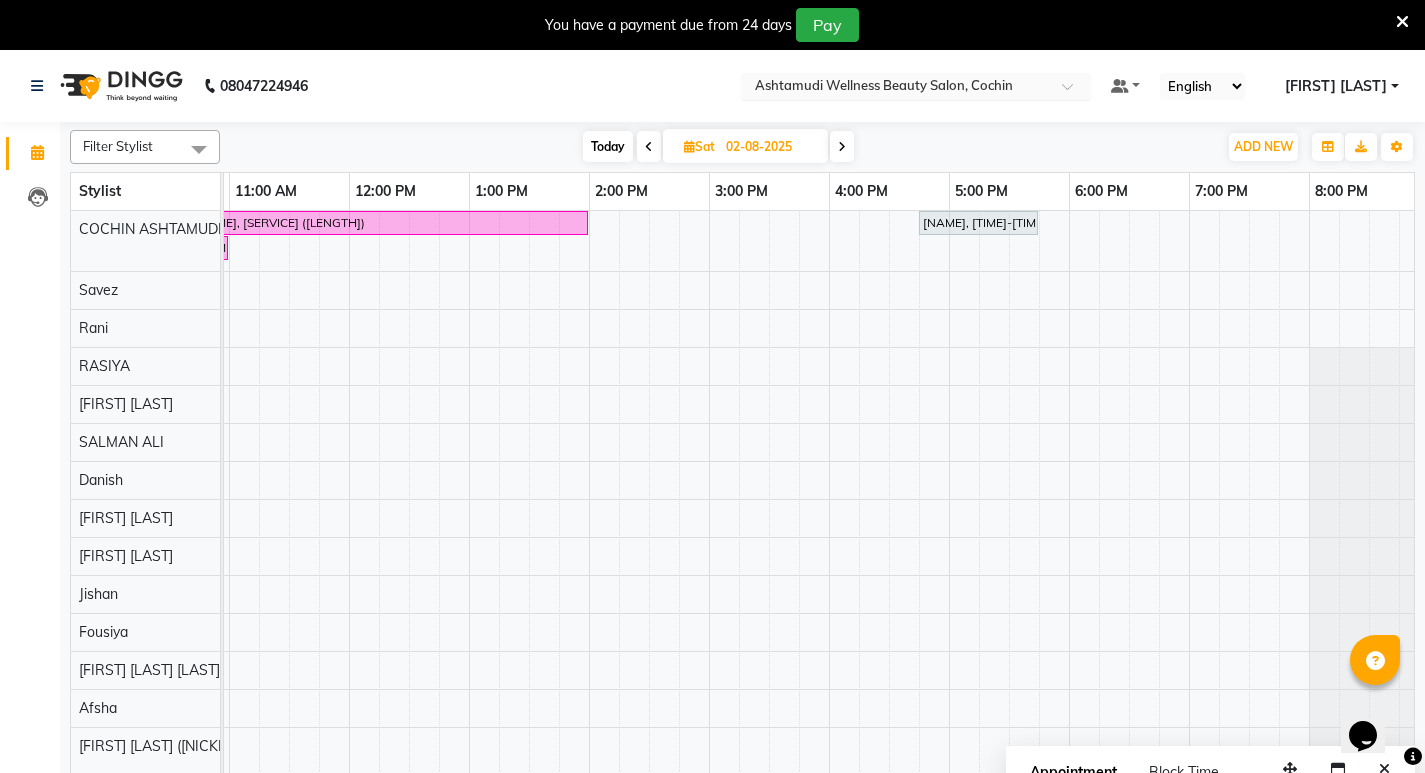 click at bounding box center (1074, 92) 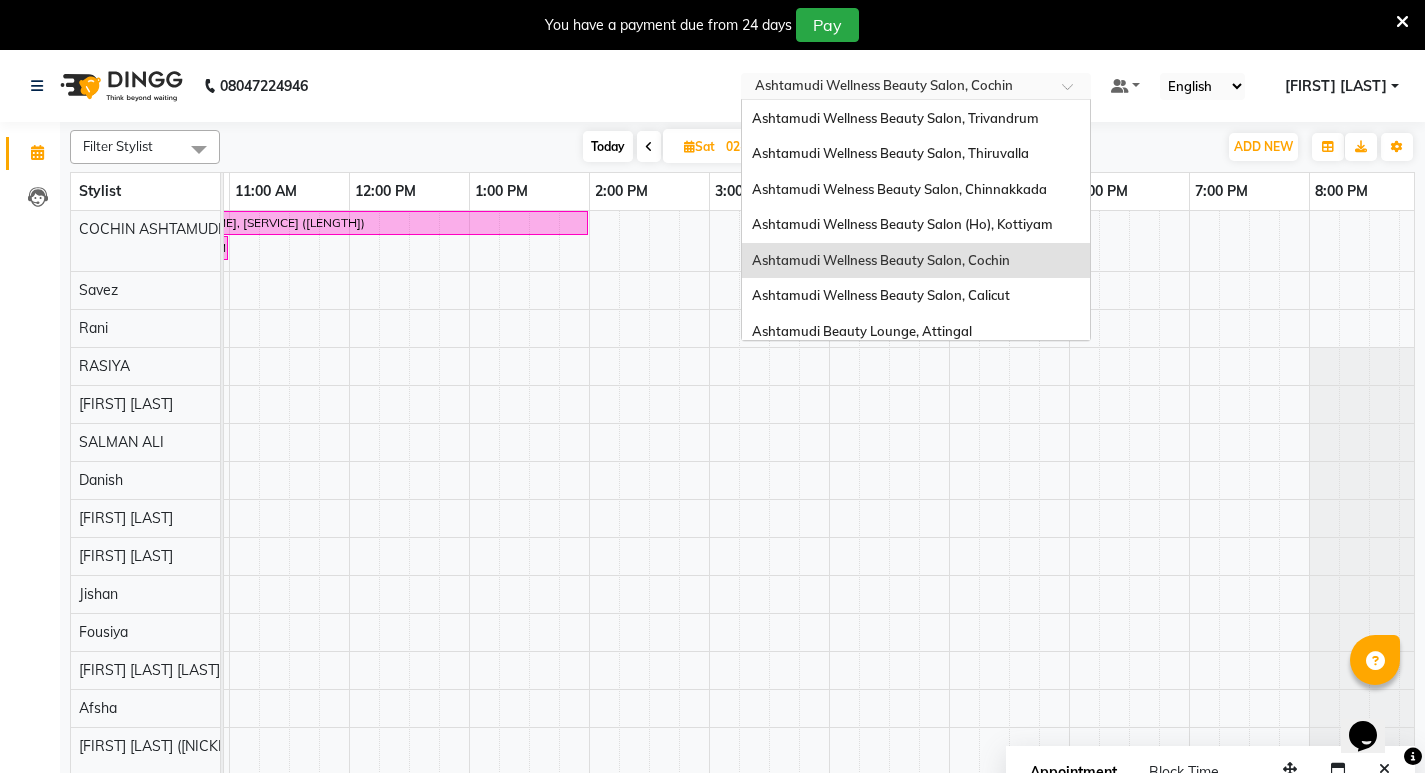 scroll, scrollTop: 312, scrollLeft: 0, axis: vertical 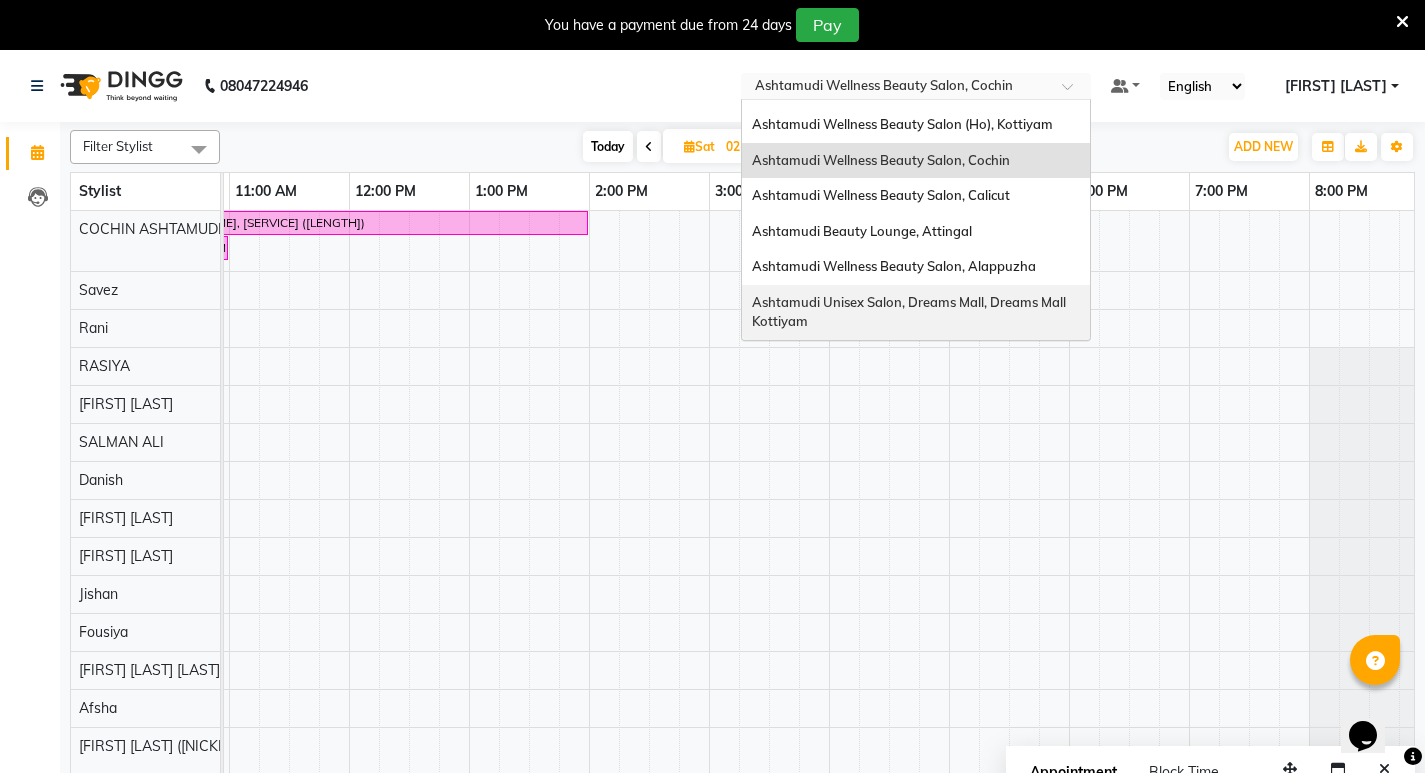 drag, startPoint x: 975, startPoint y: 301, endPoint x: 904, endPoint y: 282, distance: 73.4983 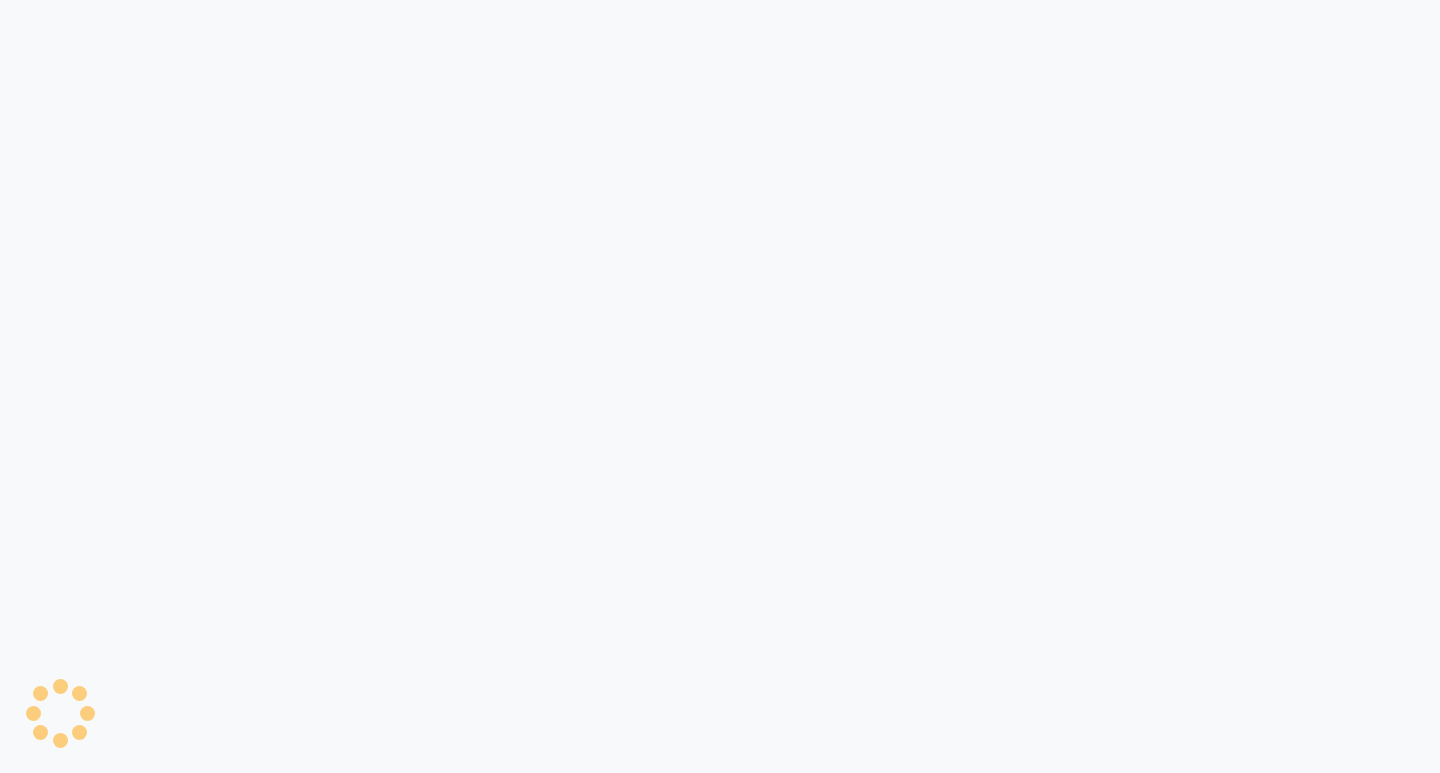 scroll, scrollTop: 0, scrollLeft: 0, axis: both 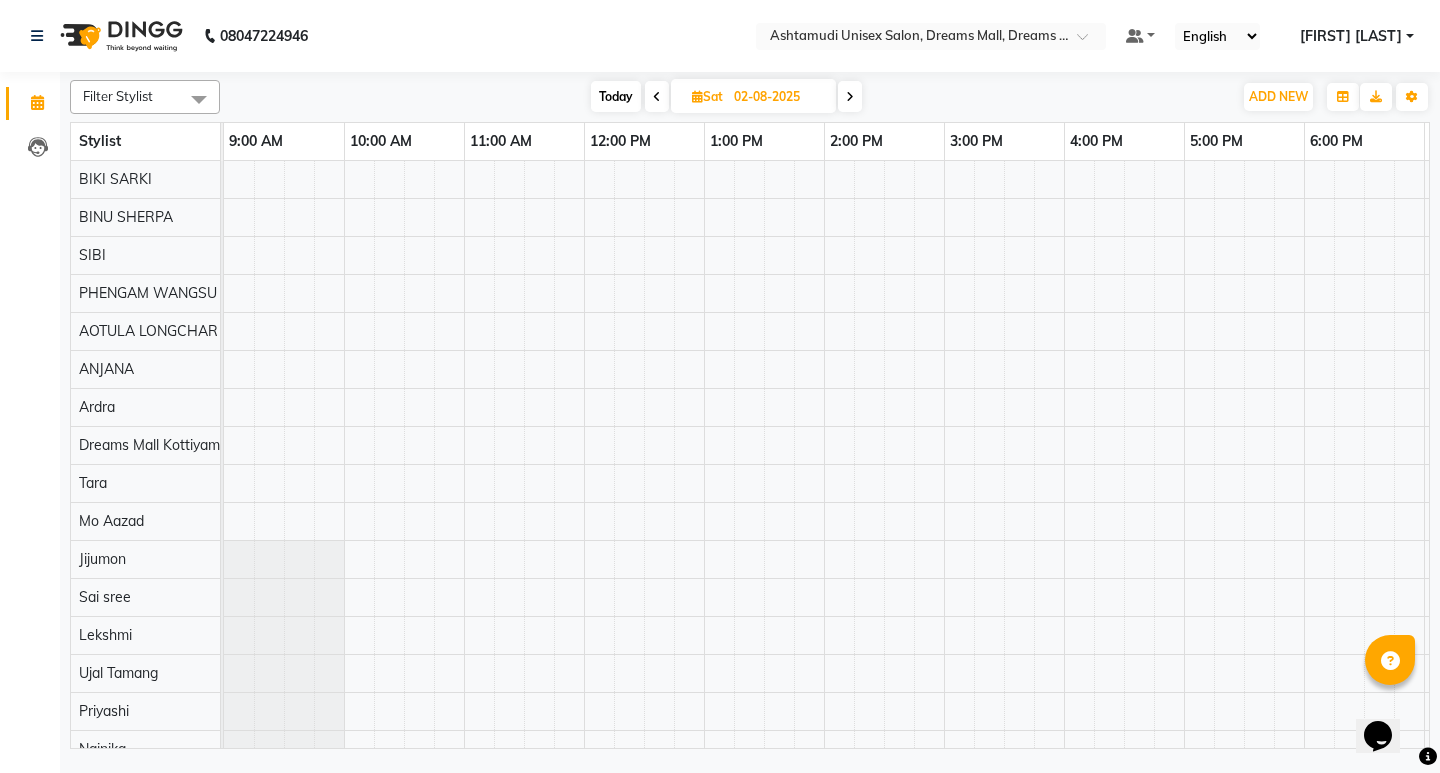 click at bounding box center (657, 96) 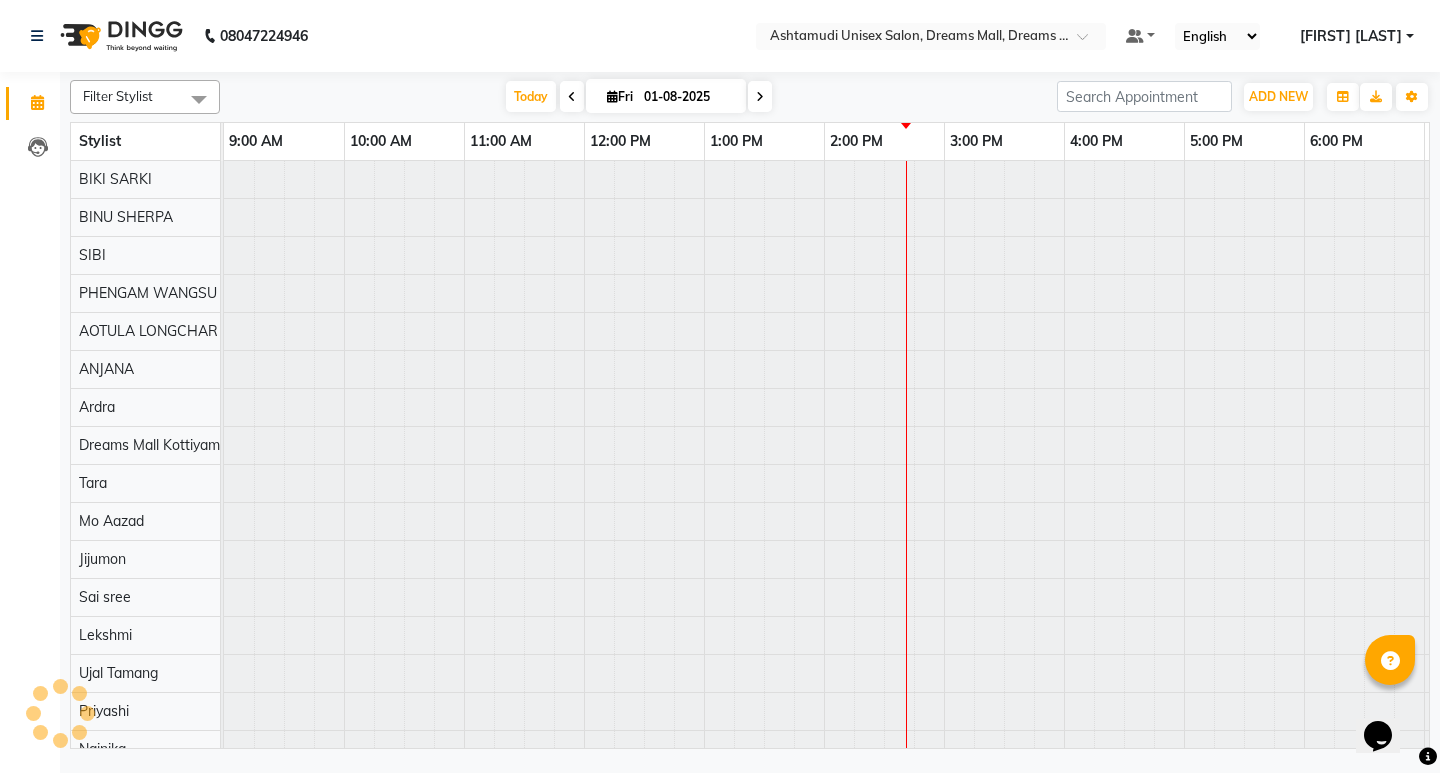 scroll, scrollTop: 0, scrollLeft: 355, axis: horizontal 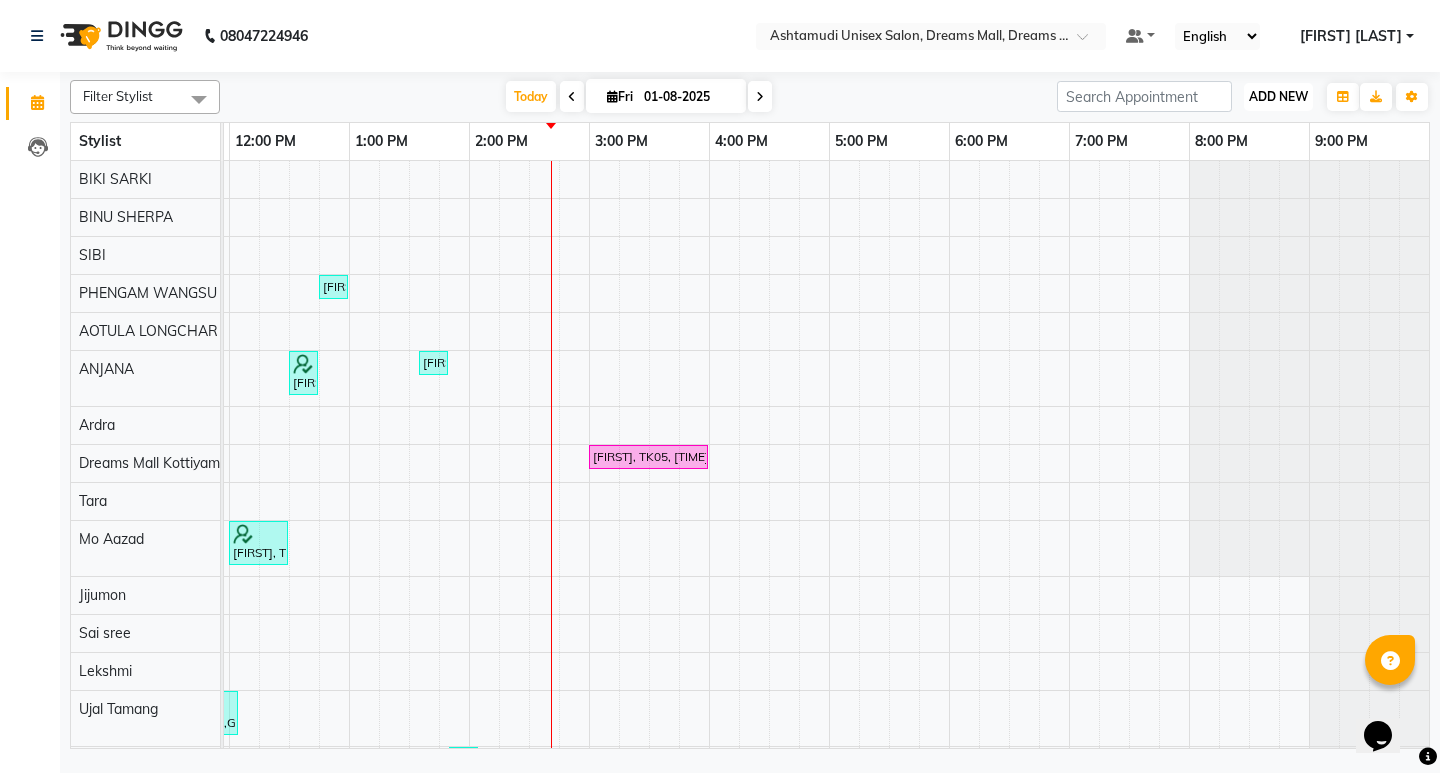 click on "ADD NEW" at bounding box center (1278, 96) 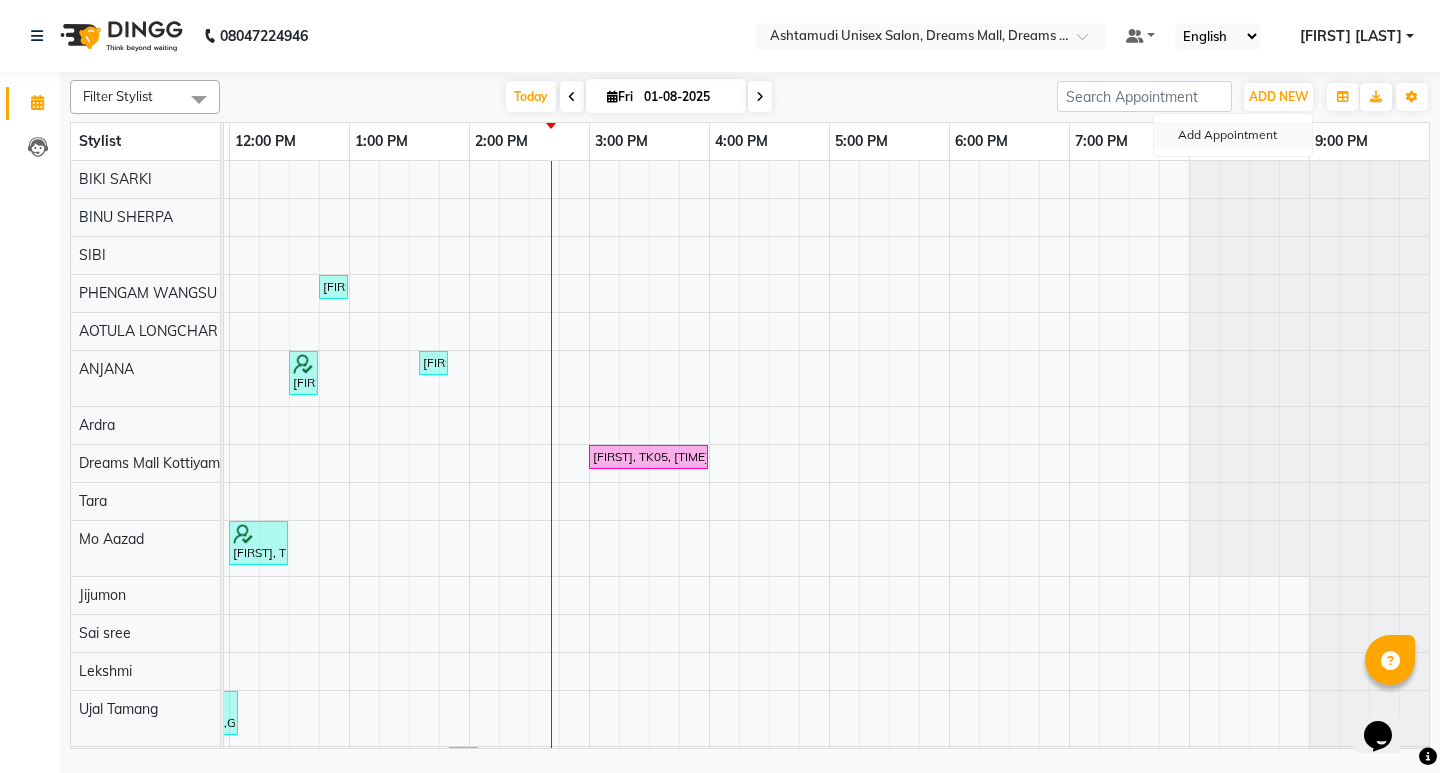click on "Add Appointment" at bounding box center [1233, 135] 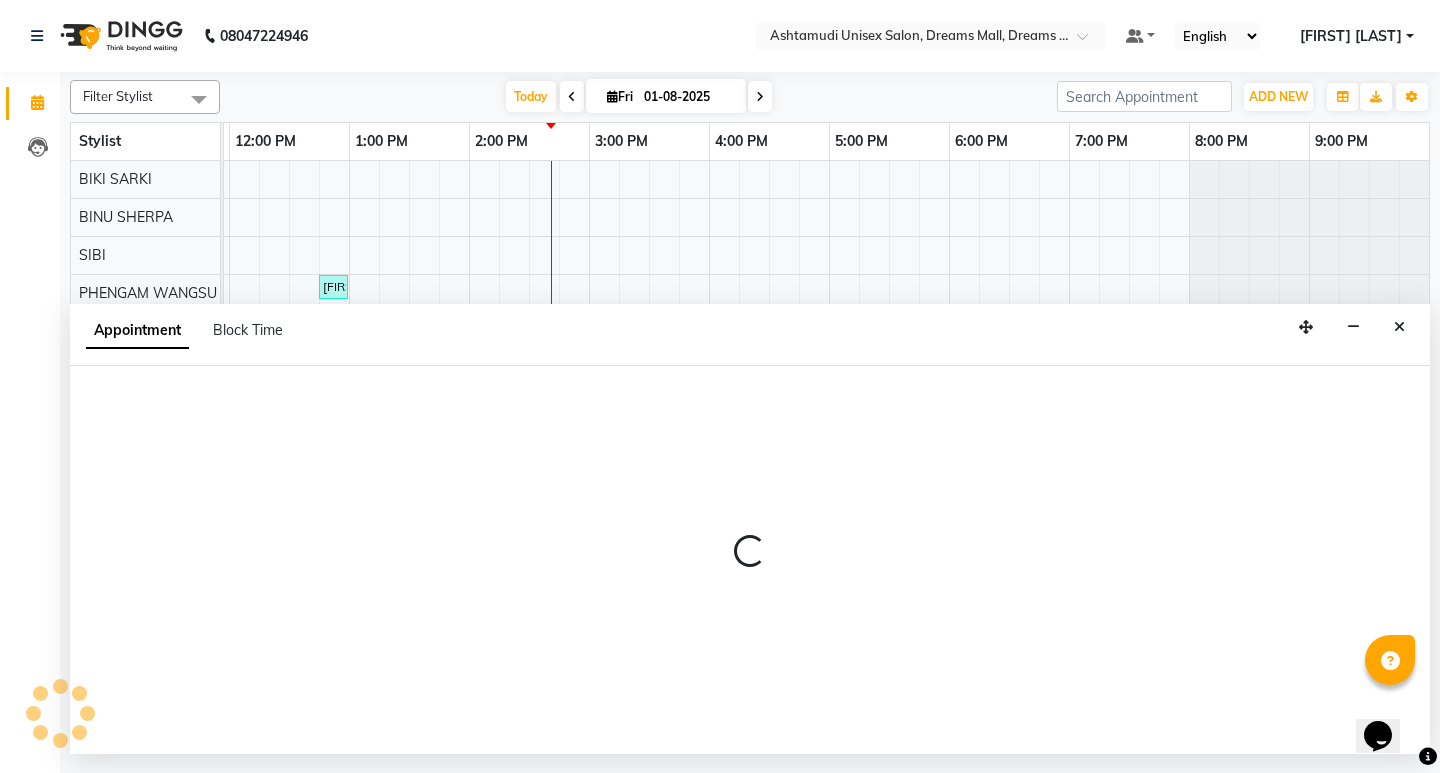 select on "600" 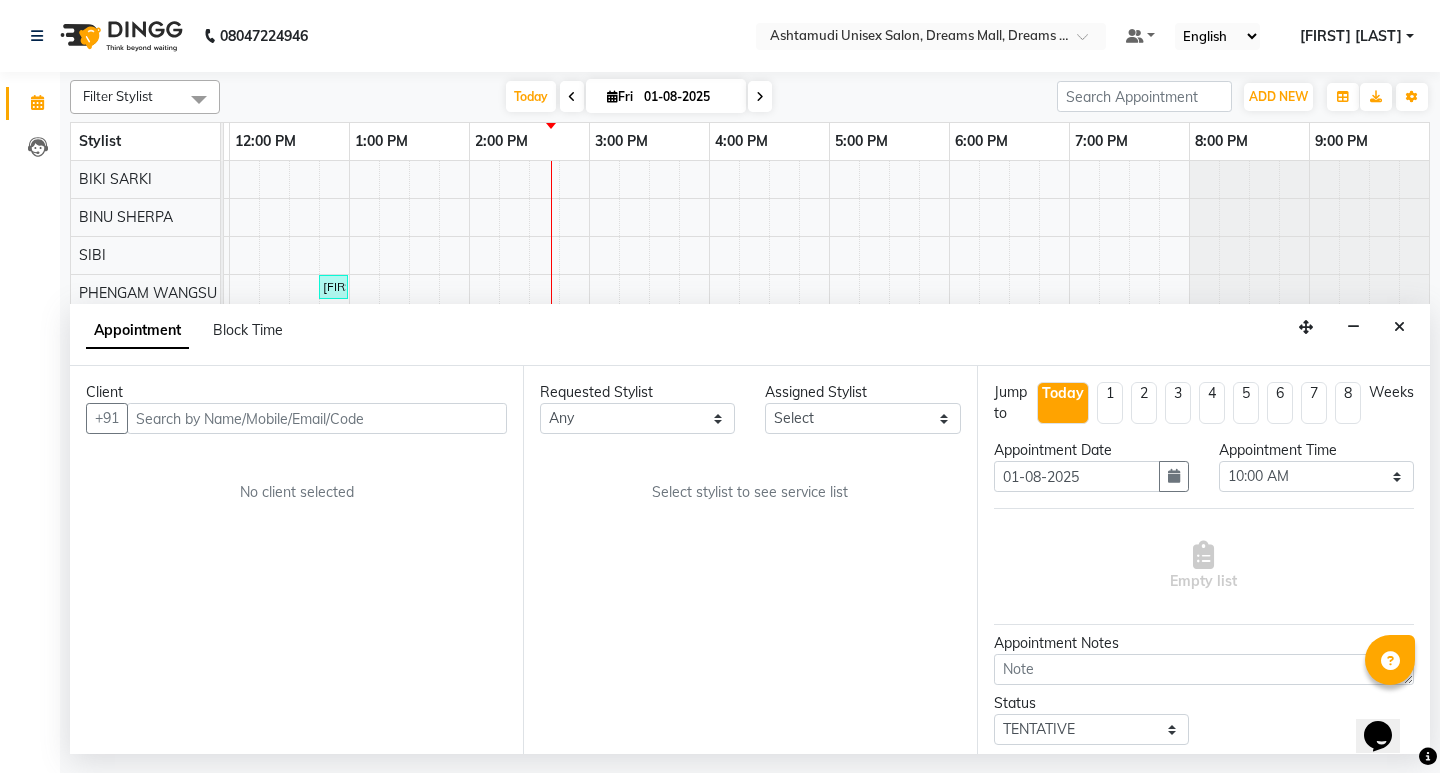 click at bounding box center [317, 418] 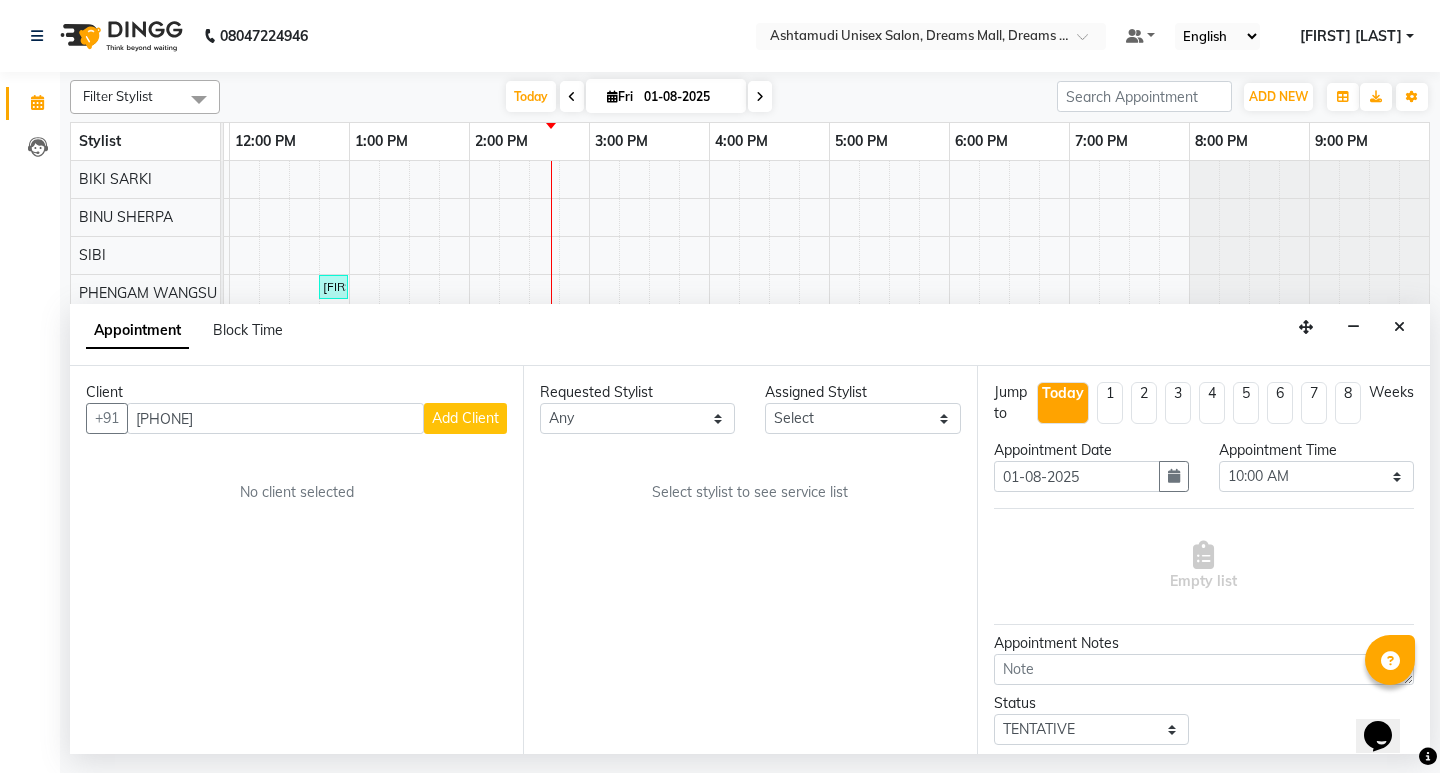 click on "917550283583" at bounding box center (275, 418) 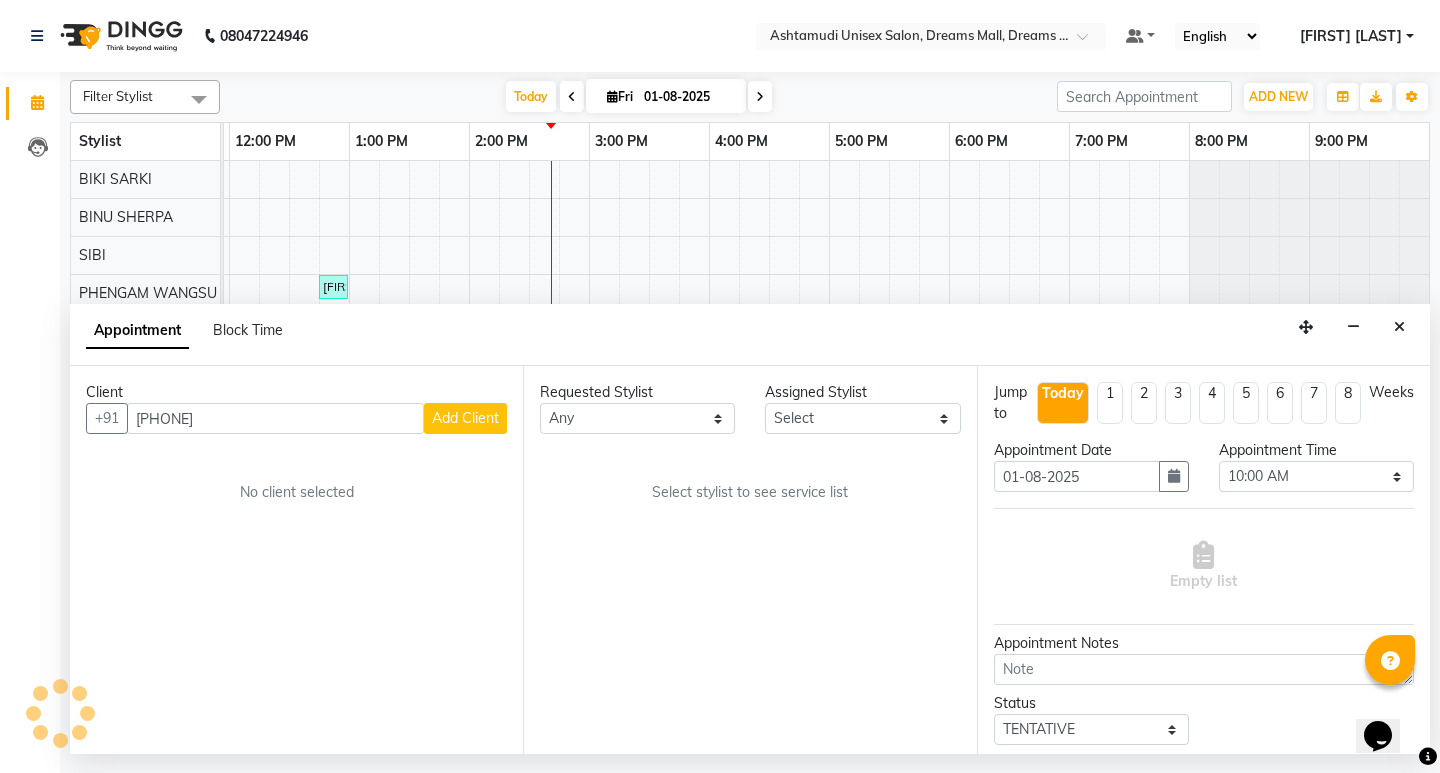 type on "7550283583" 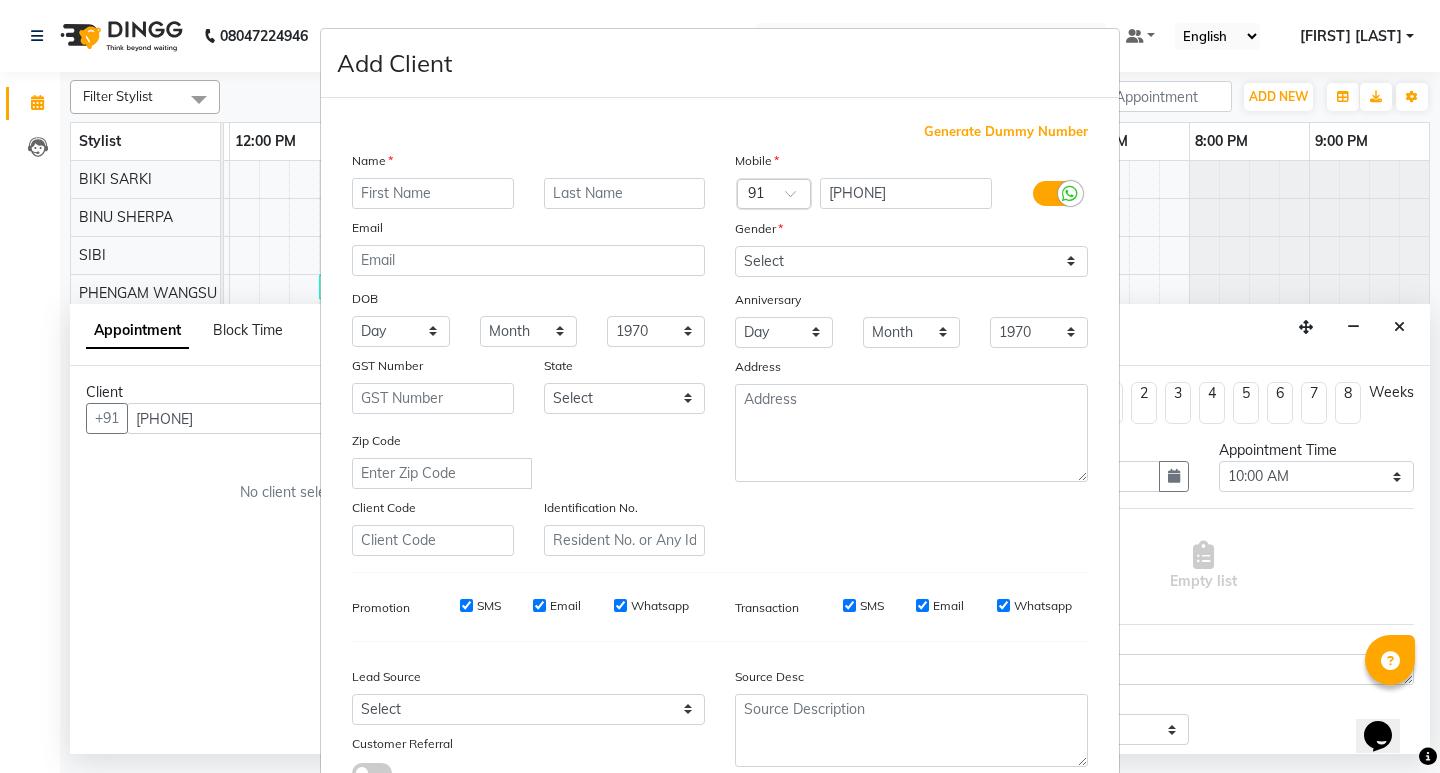 click at bounding box center (433, 193) 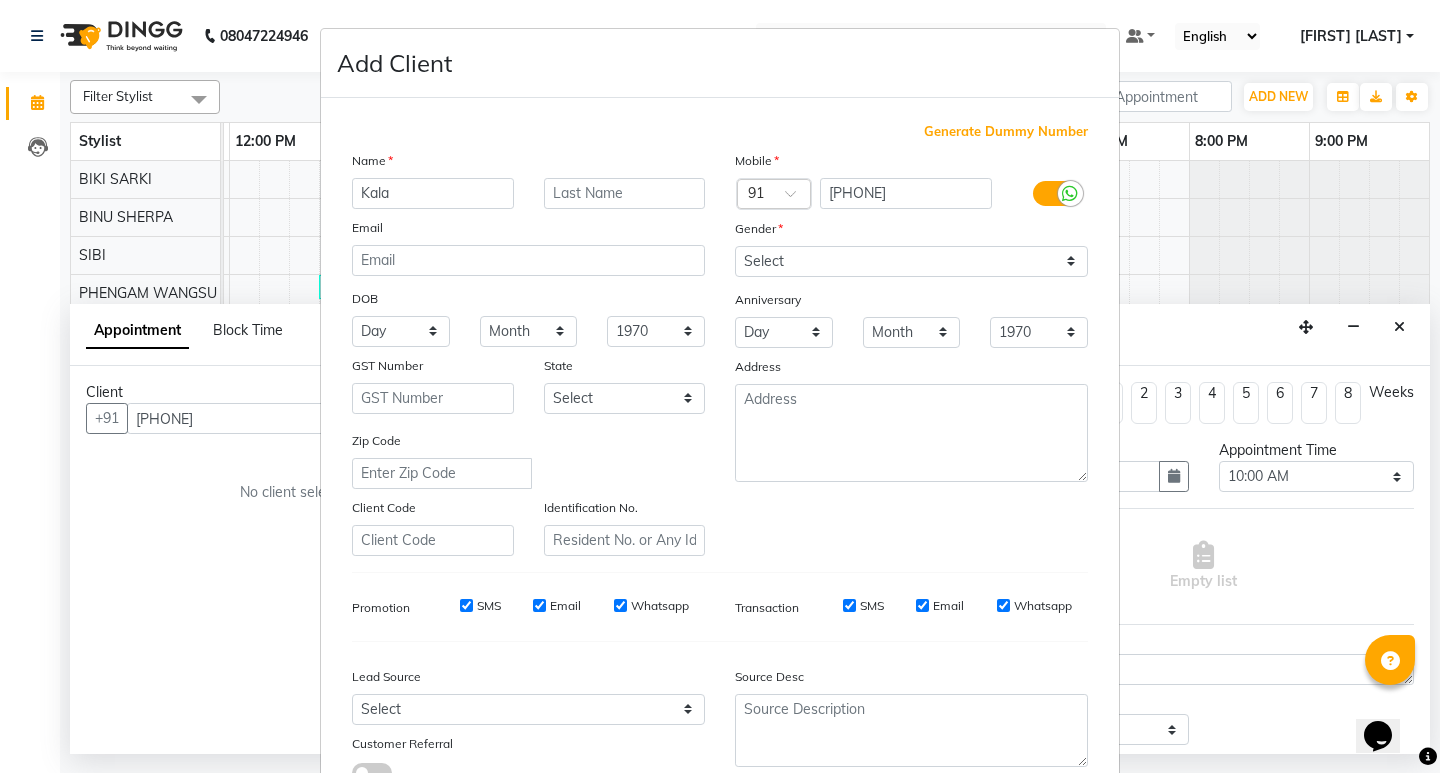 type on "Kala" 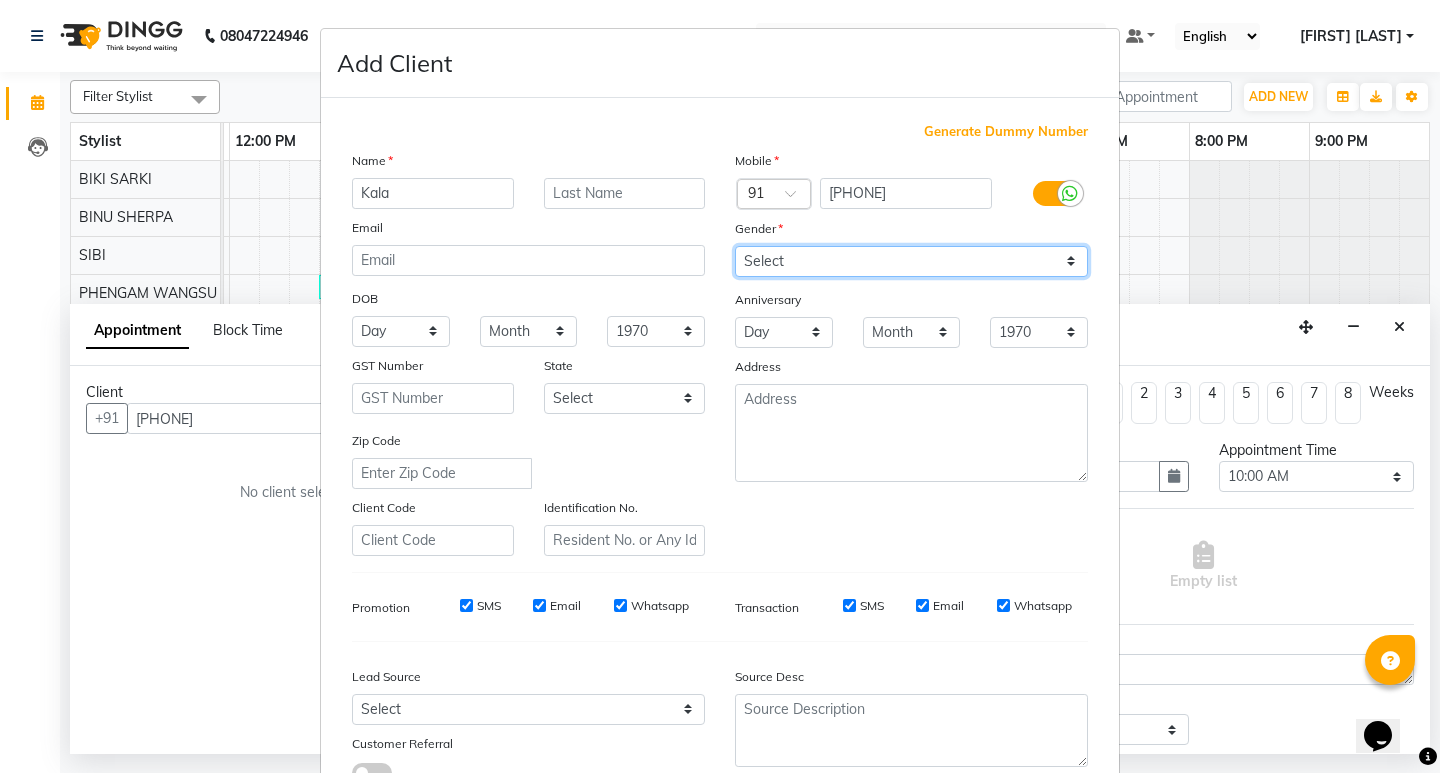 click on "Select Male Female Other Prefer Not To Say" at bounding box center (911, 261) 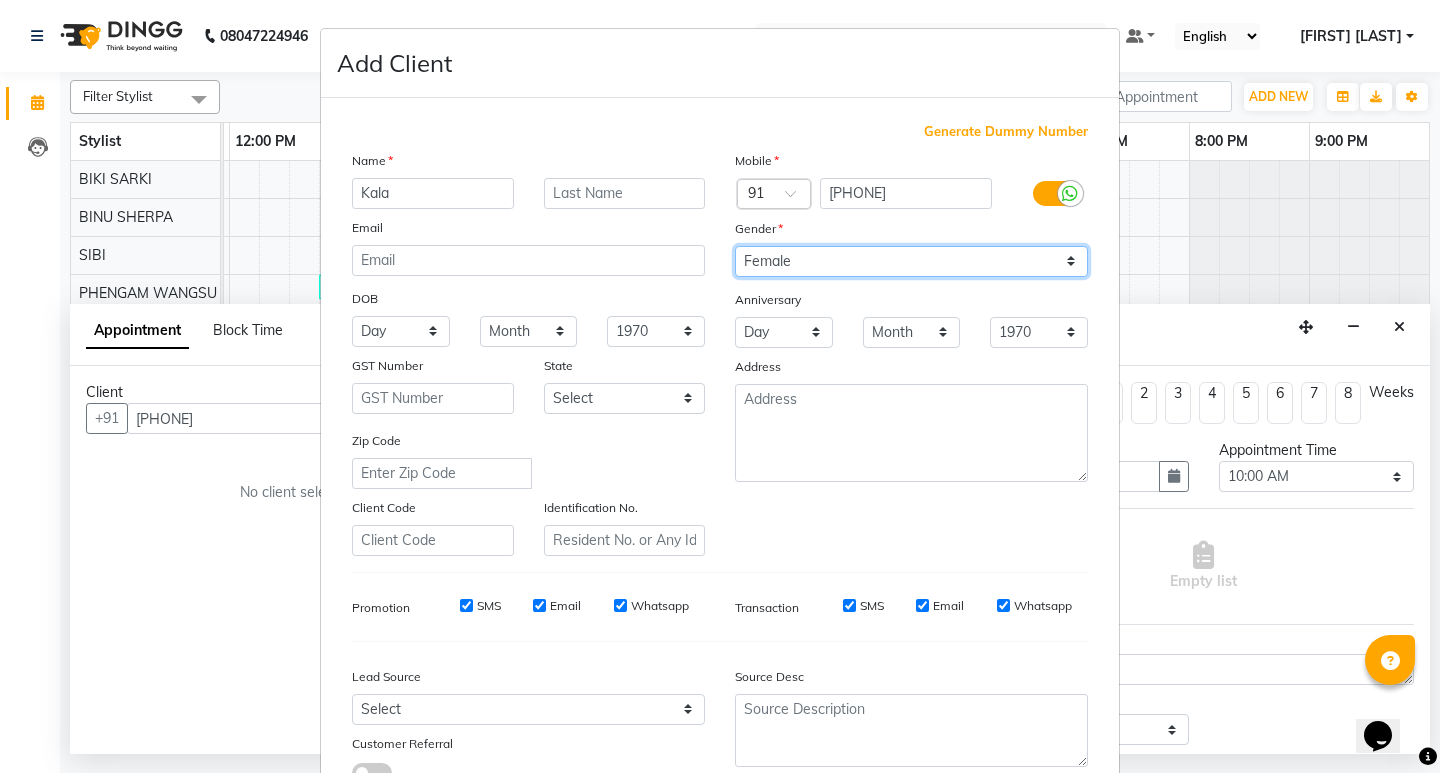 click on "Select Male Female Other Prefer Not To Say" at bounding box center (911, 261) 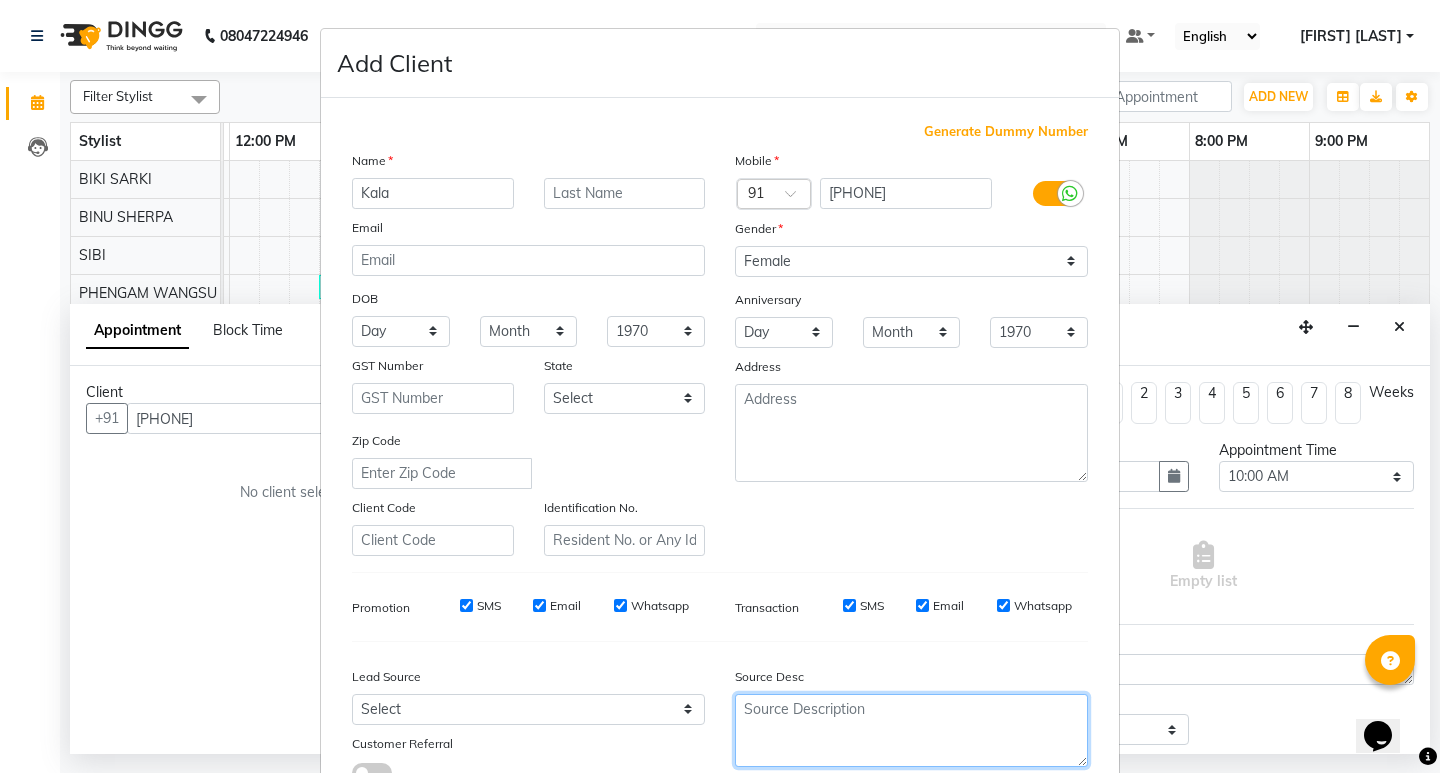click at bounding box center [911, 730] 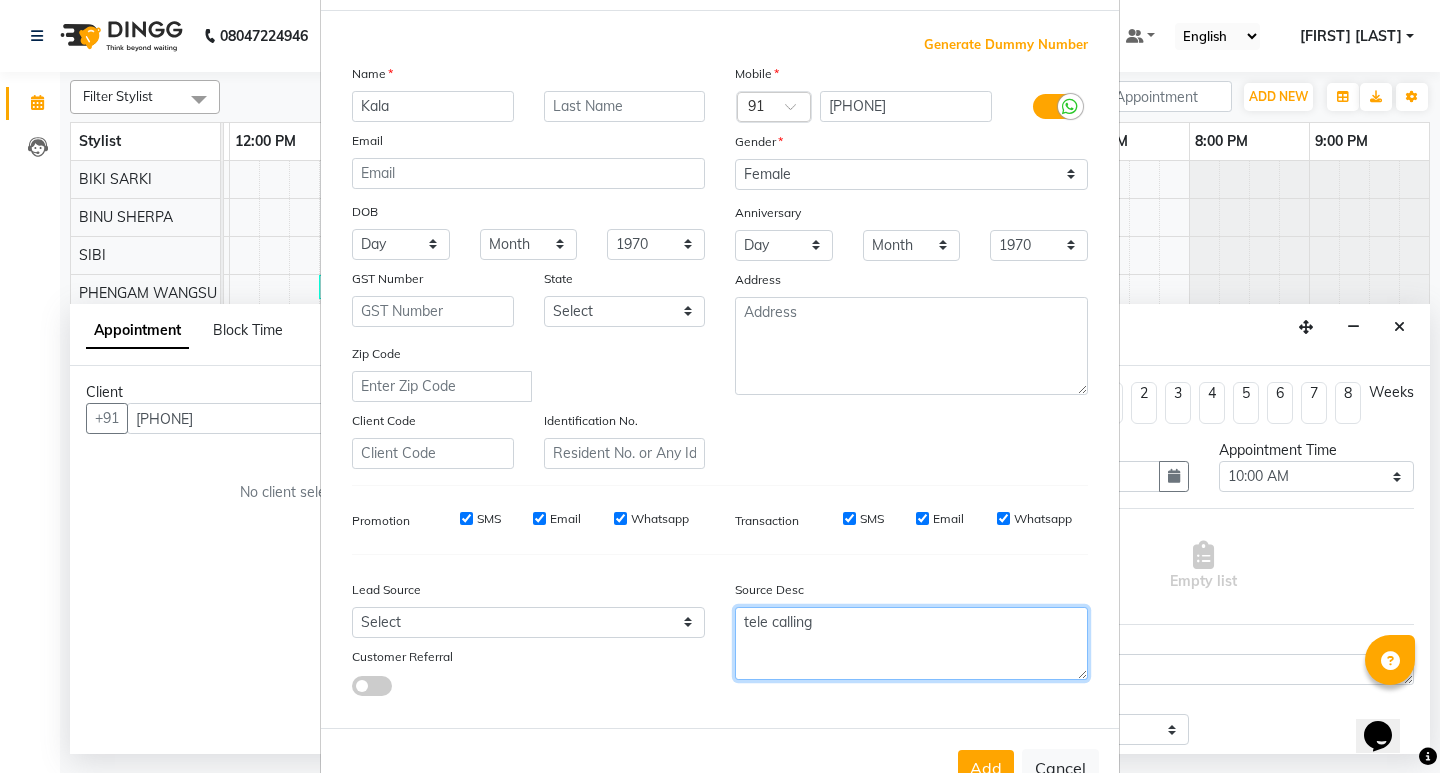 scroll, scrollTop: 150, scrollLeft: 0, axis: vertical 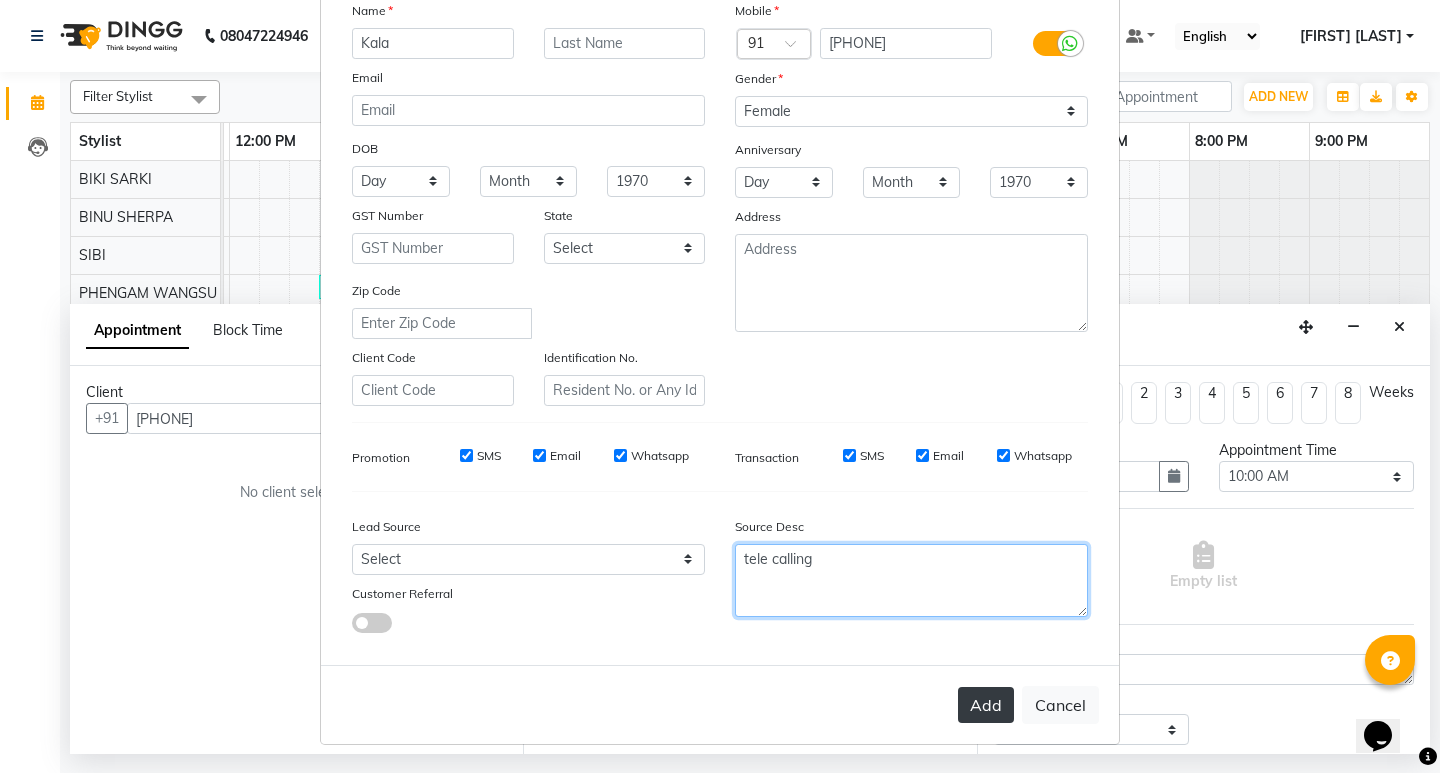 type on "tele calling" 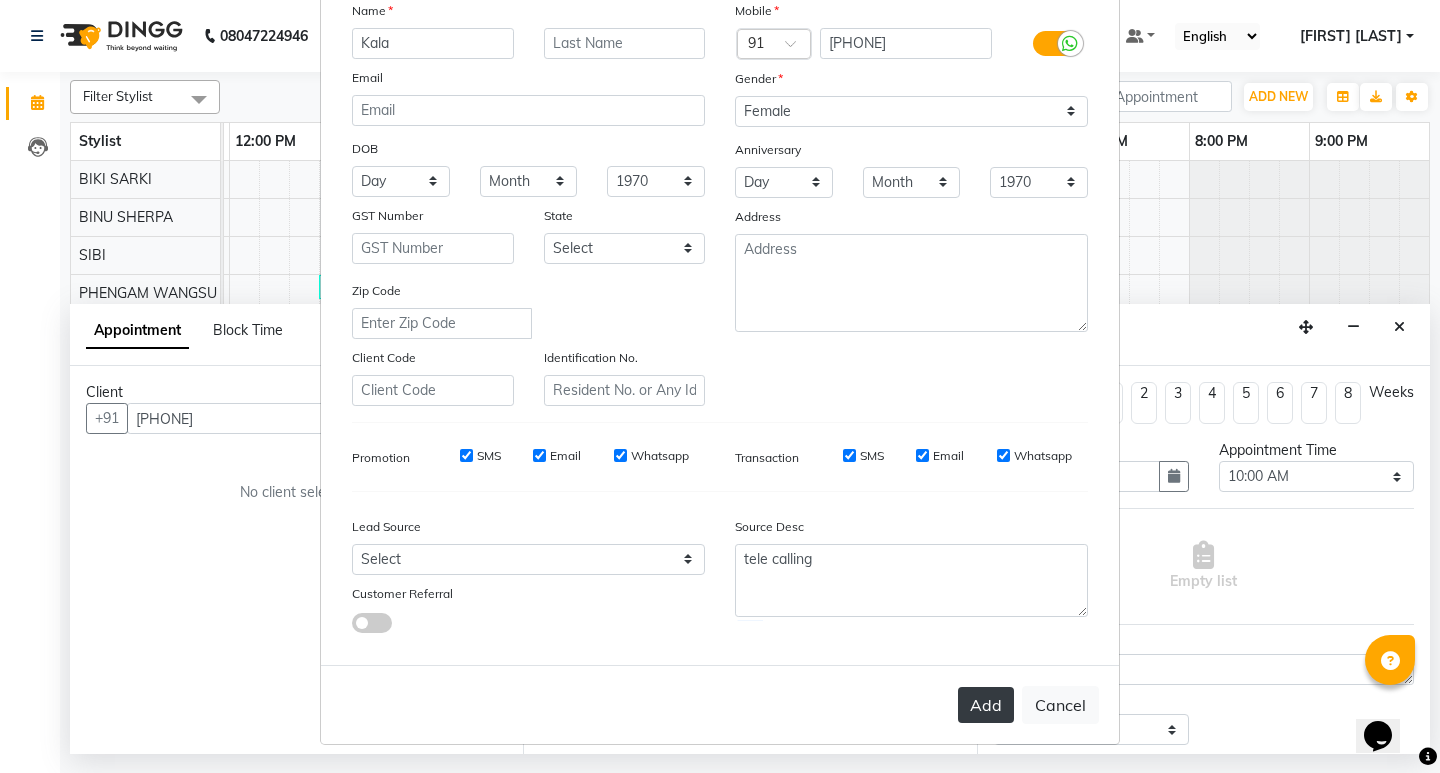 click on "Add" at bounding box center (986, 705) 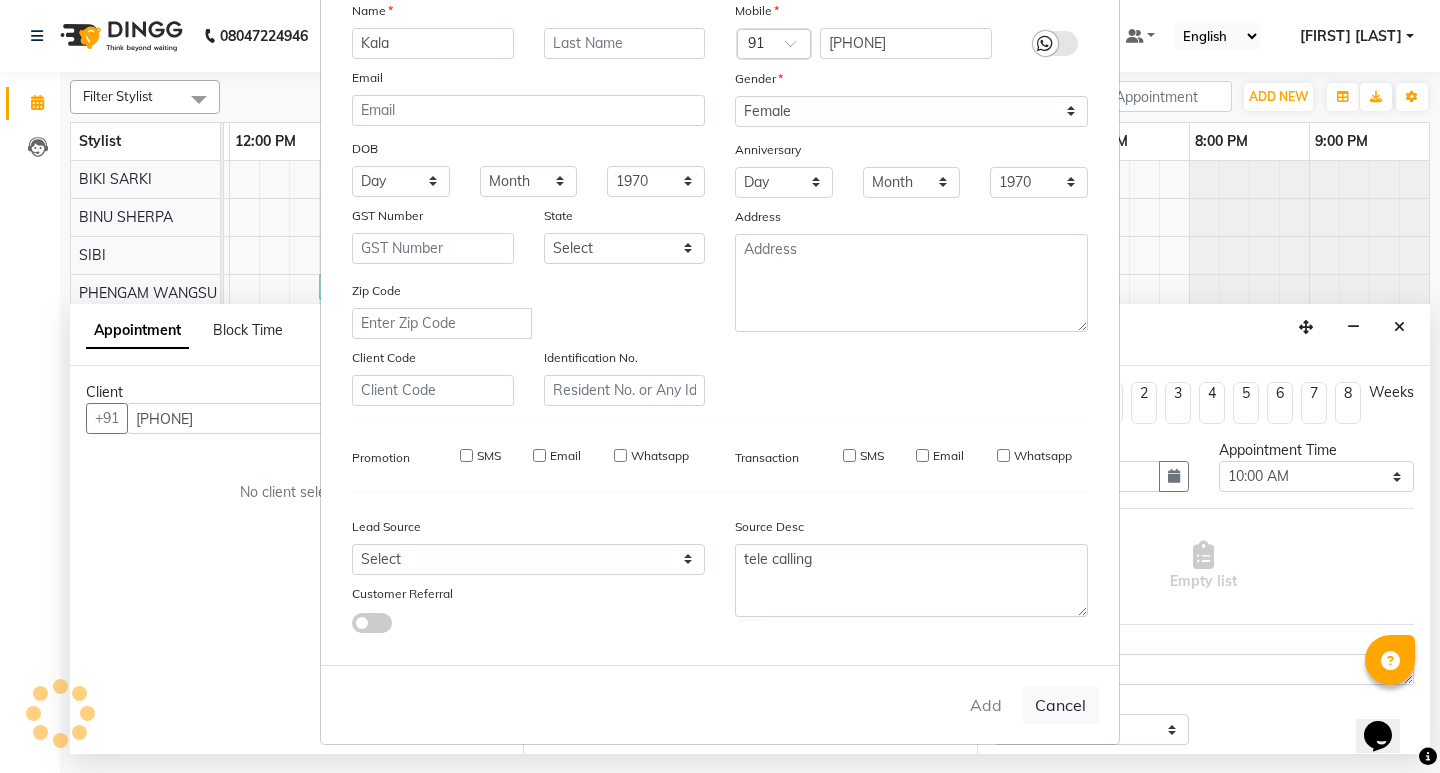 type on "75******83" 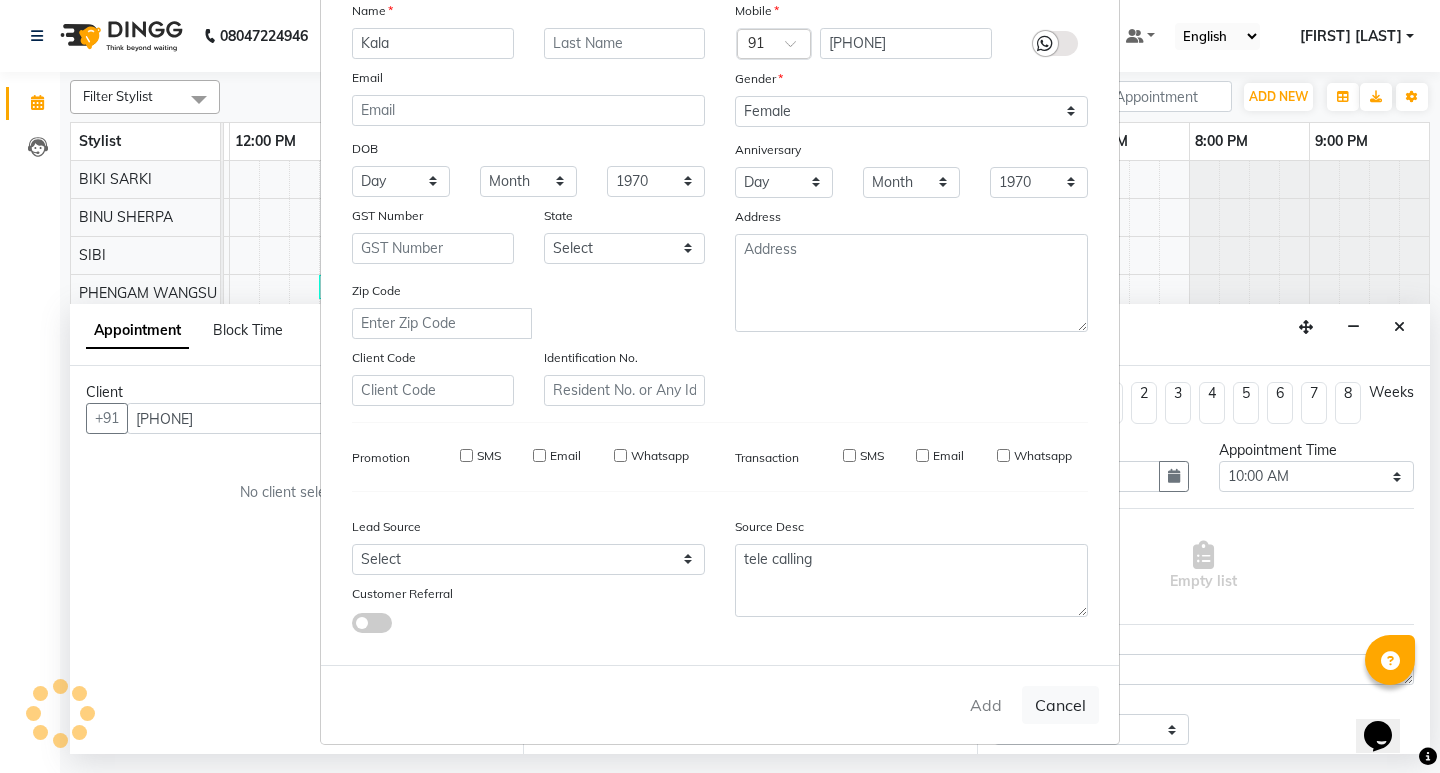 type 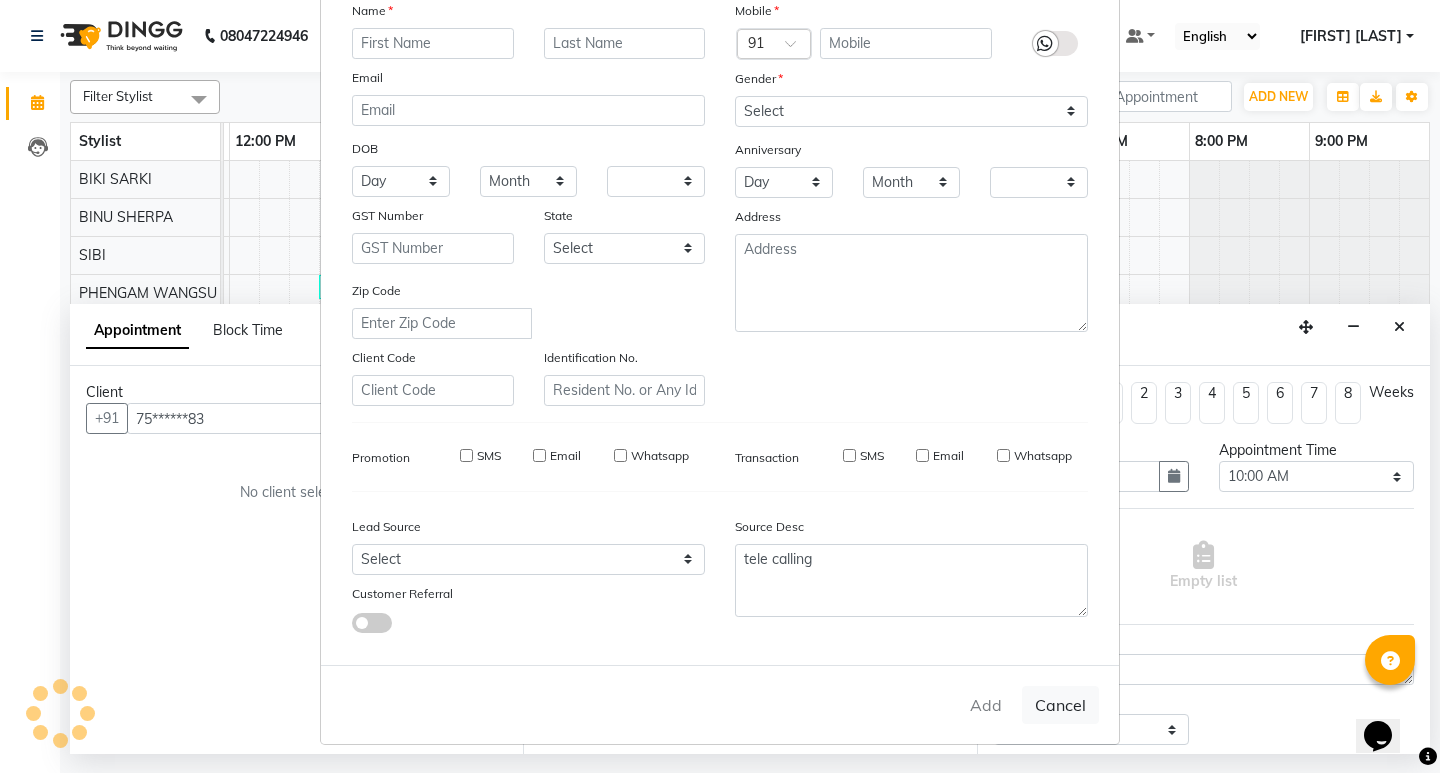 checkbox on "false" 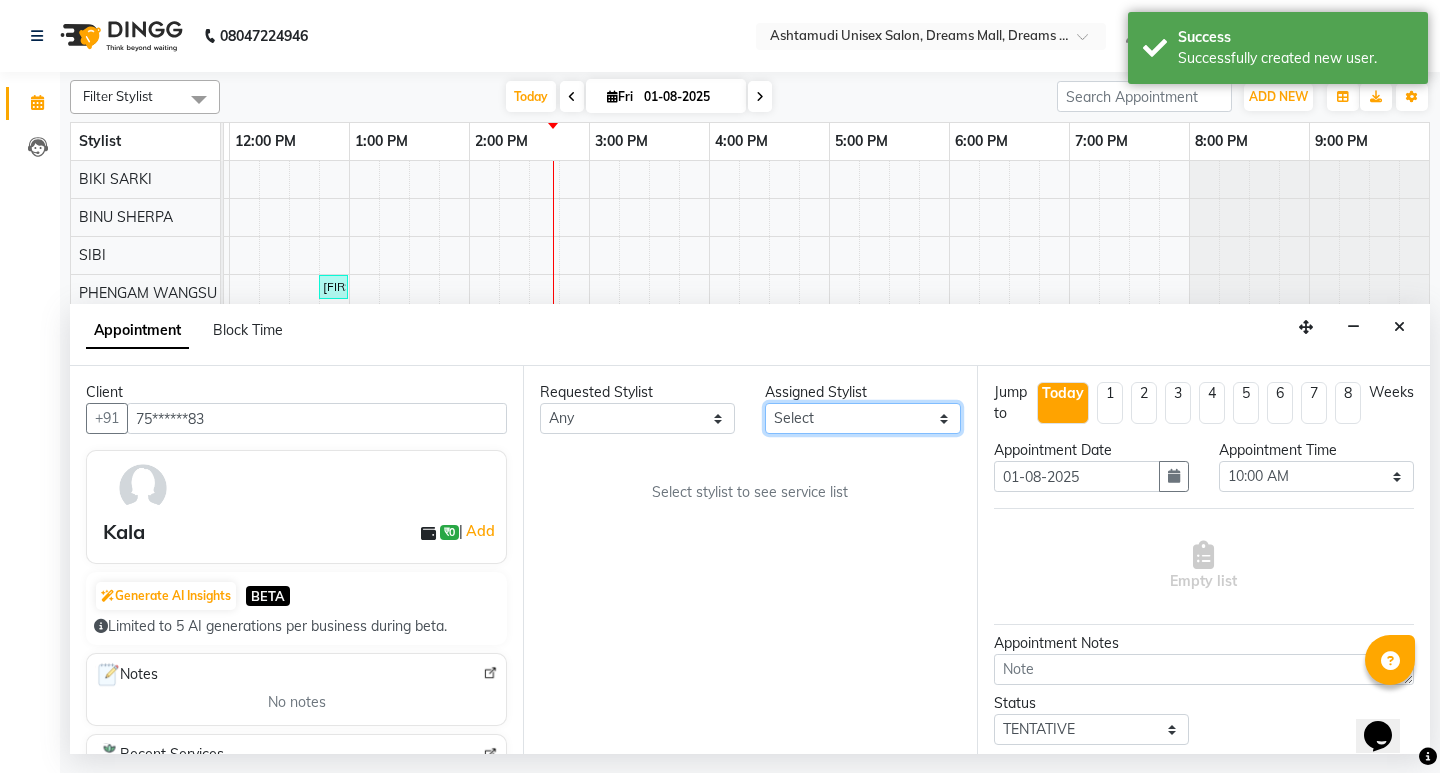 click on "Select ANJANA AOTULA LONGCHAR Ardra  BIKI SARKI BINU SHERPA Dreams Mall Kottiyam Ashtamudi Jijumon  Lekshmi Mo Aazad Nainika PHENGAM WANGSU Priyashi Sai sree SIBI Tara  Ujal Tamang" at bounding box center [862, 418] 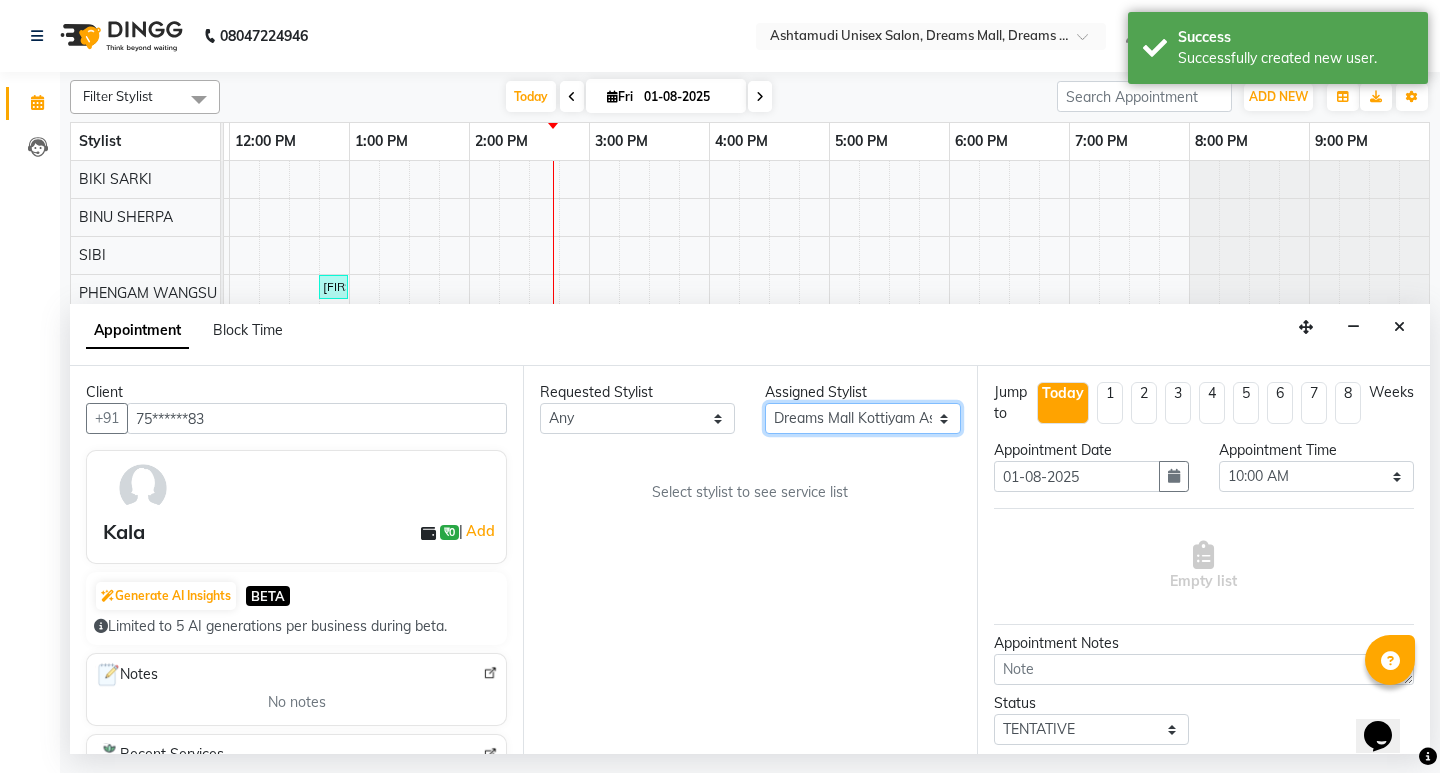 click on "Select ANJANA AOTULA LONGCHAR Ardra  BIKI SARKI BINU SHERPA Dreams Mall Kottiyam Ashtamudi Jijumon  Lekshmi Mo Aazad Nainika PHENGAM WANGSU Priyashi Sai sree SIBI Tara  Ujal Tamang" at bounding box center (862, 418) 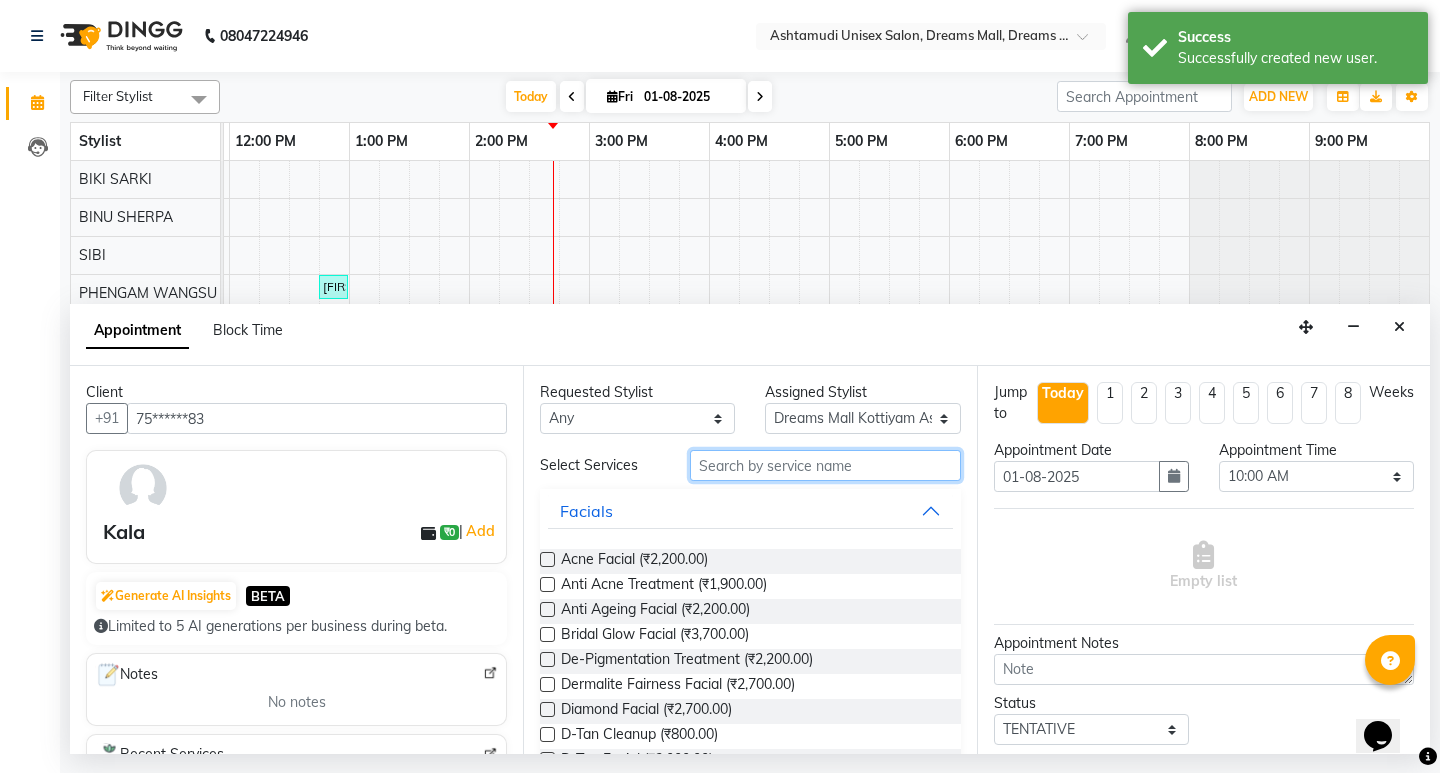 click at bounding box center [825, 465] 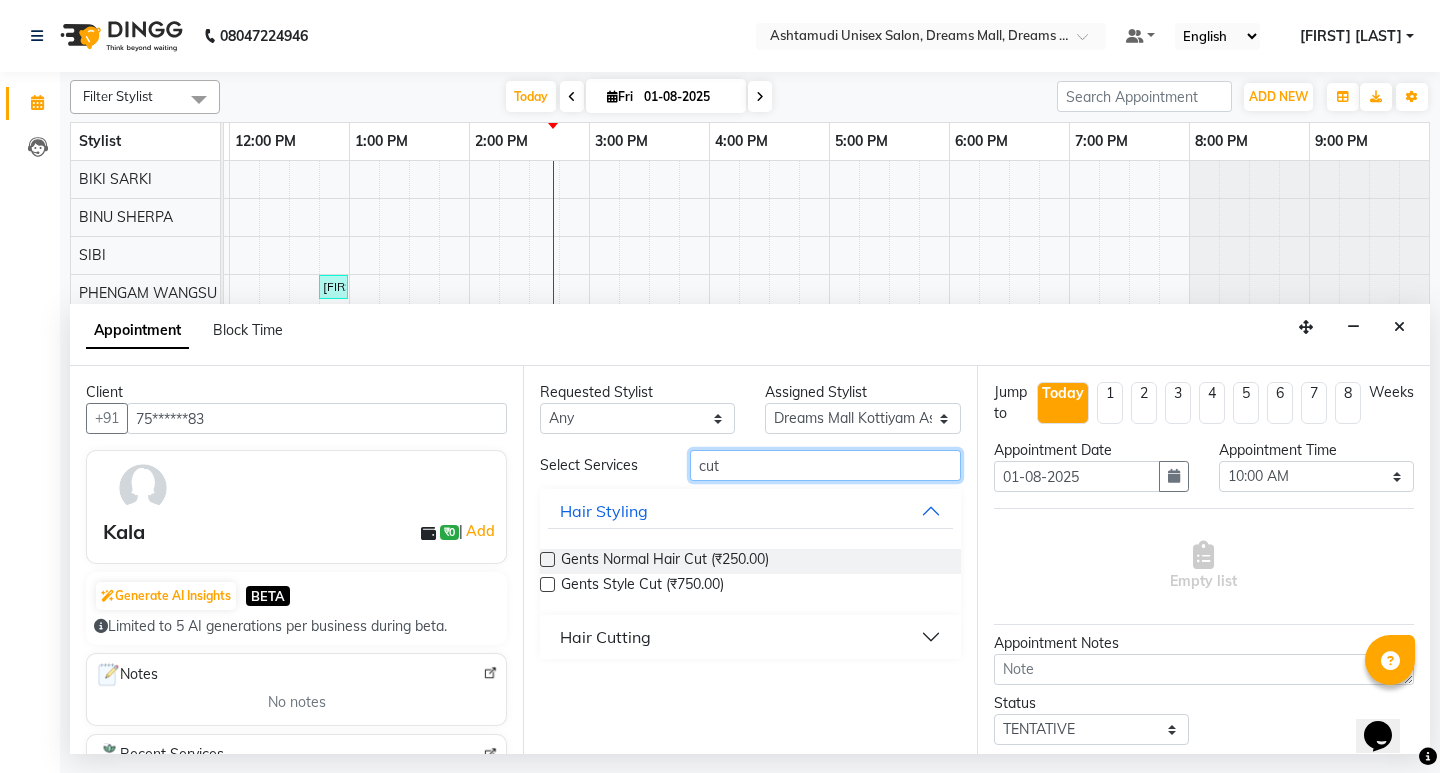 type on "cut" 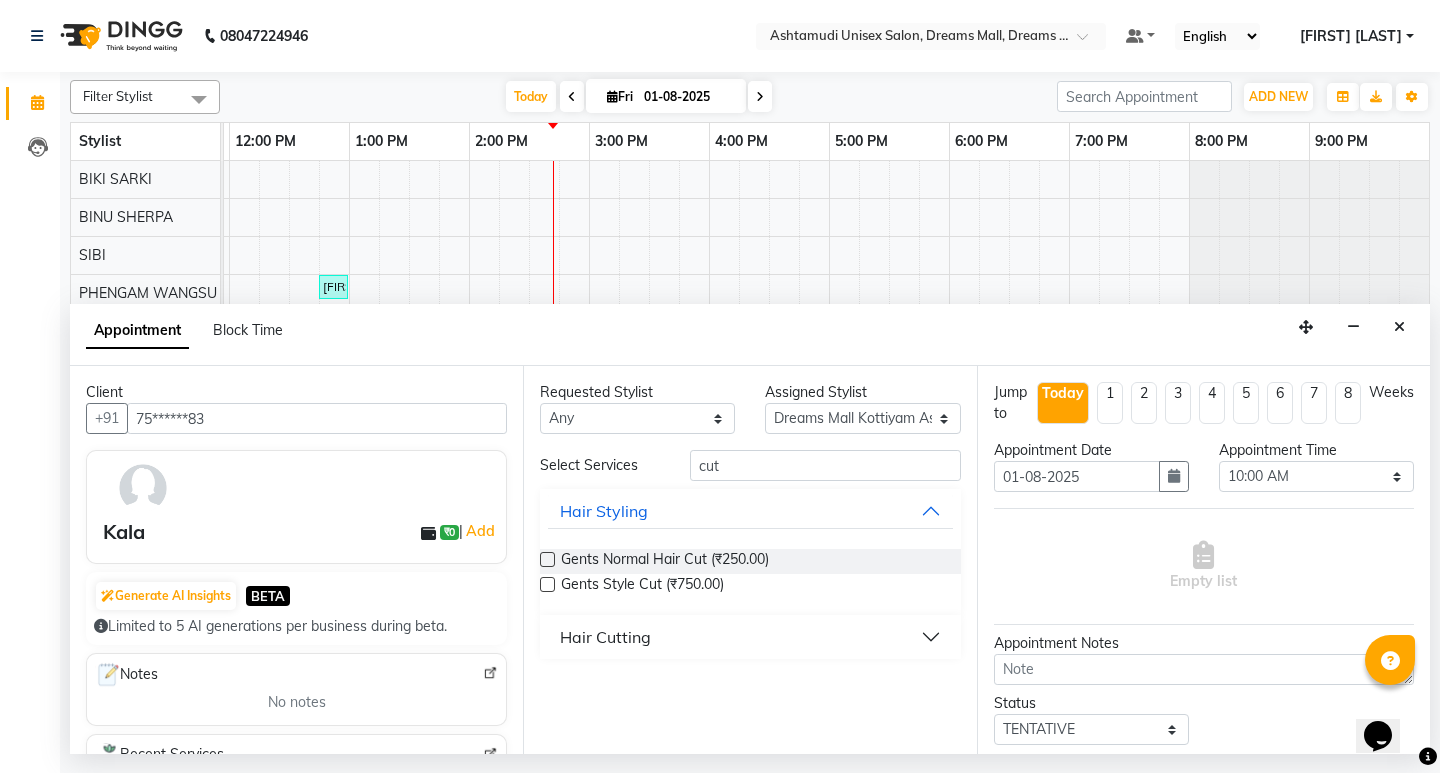 click on "Hair Cutting" at bounding box center (605, 637) 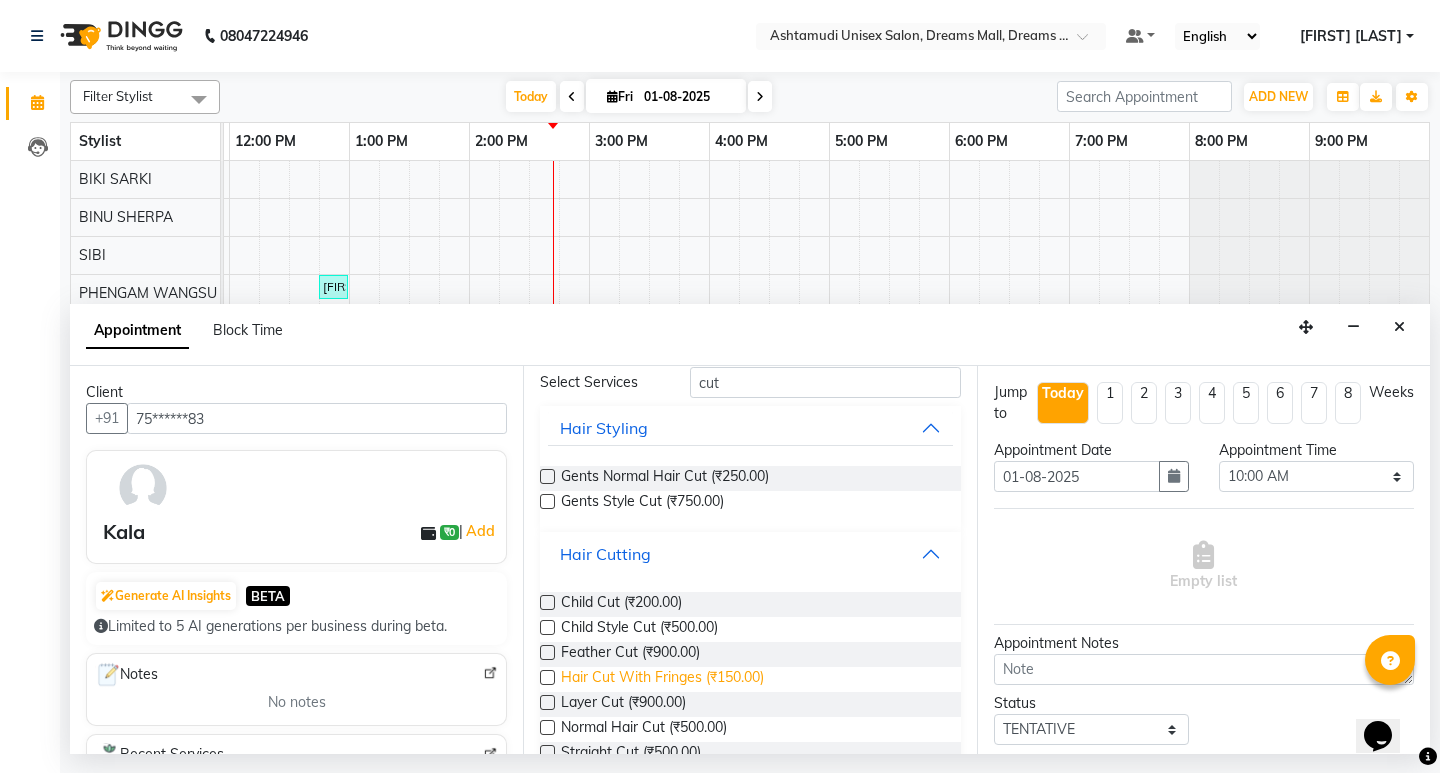 scroll, scrollTop: 178, scrollLeft: 0, axis: vertical 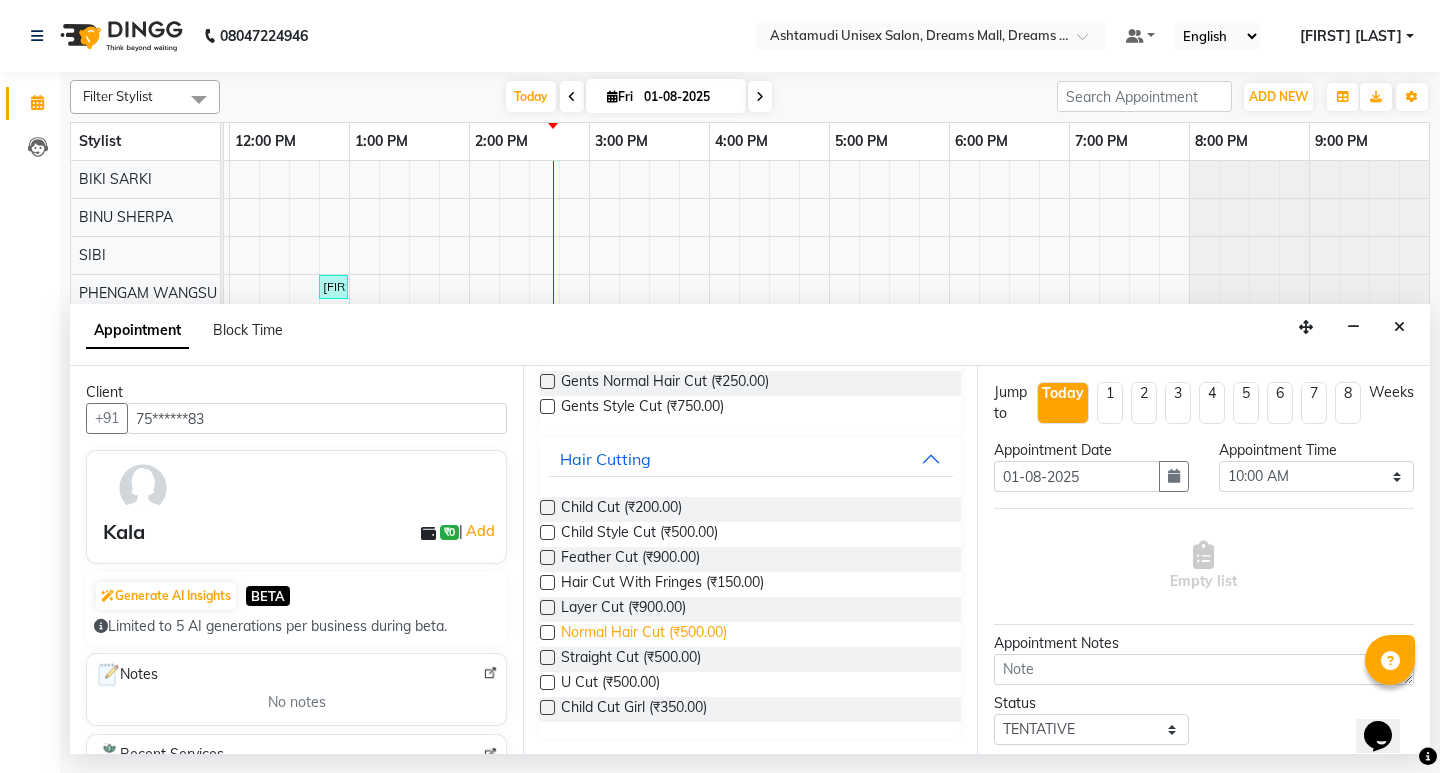 click on "Normal Hair Cut (₹500.00)" at bounding box center (644, 634) 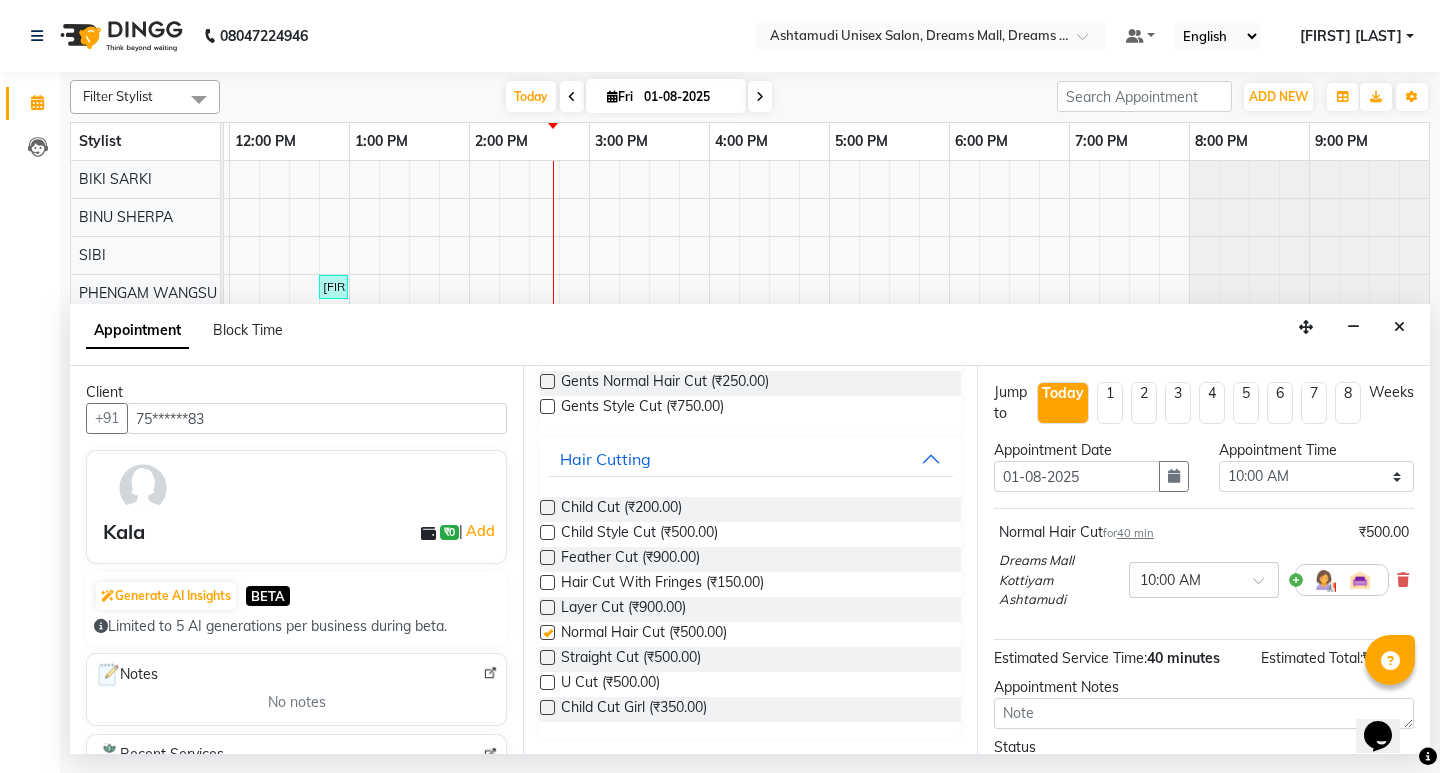 checkbox on "false" 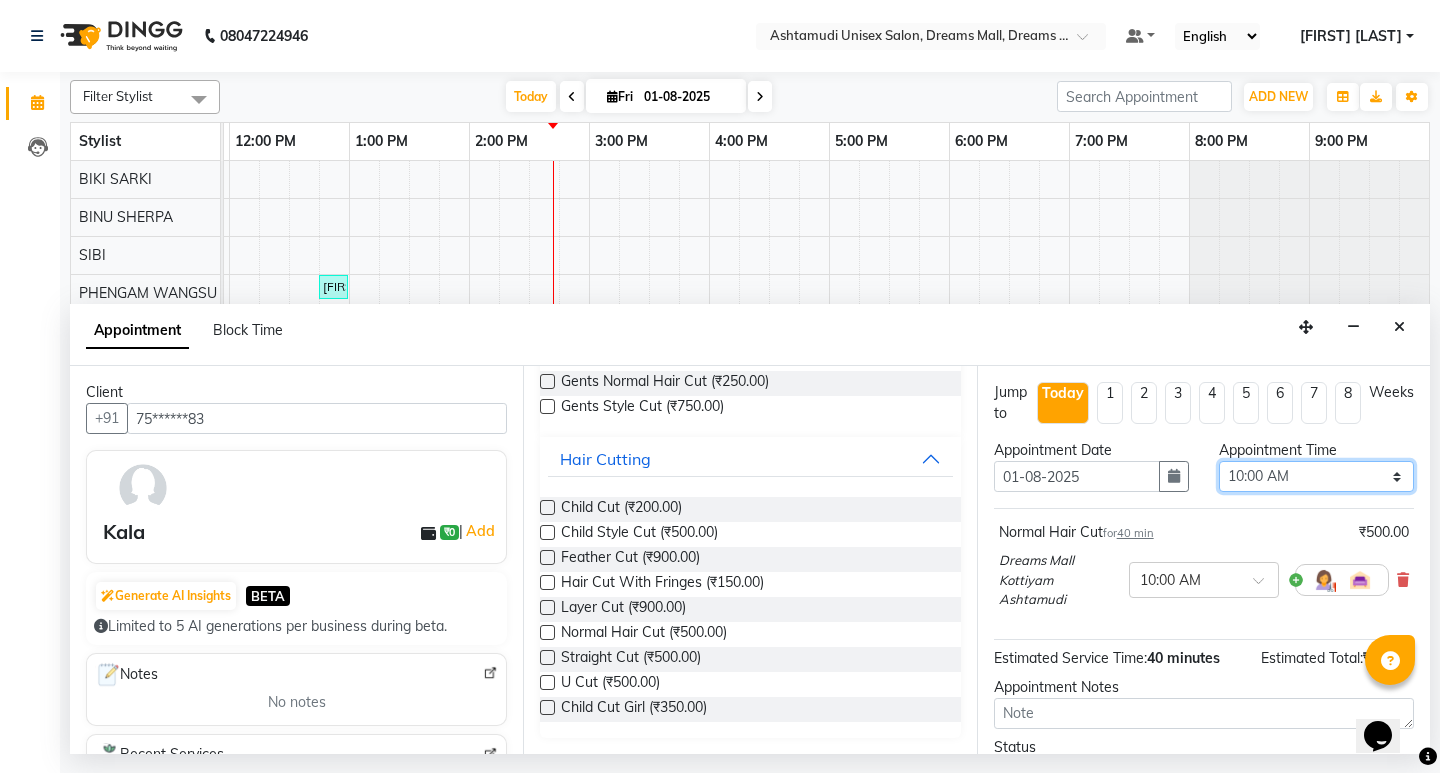 click on "Select 10:00 AM 10:15 AM 10:30 AM 10:45 AM 11:00 AM 11:15 AM 11:30 AM 11:45 AM 12:00 PM 12:15 PM 12:30 PM 12:45 PM 01:00 PM 01:15 PM 01:30 PM 01:45 PM 02:00 PM 02:15 PM 02:30 PM 02:45 PM 03:00 PM 03:15 PM 03:30 PM 03:45 PM 04:00 PM 04:15 PM 04:30 PM 04:45 PM 05:00 PM 05:15 PM 05:30 PM 05:45 PM 06:00 PM 06:15 PM 06:30 PM 06:45 PM 07:00 PM 07:15 PM 07:30 PM 07:45 PM 08:00 PM 08:15 PM 08:30 PM 08:45 PM 09:00 PM" at bounding box center [1316, 476] 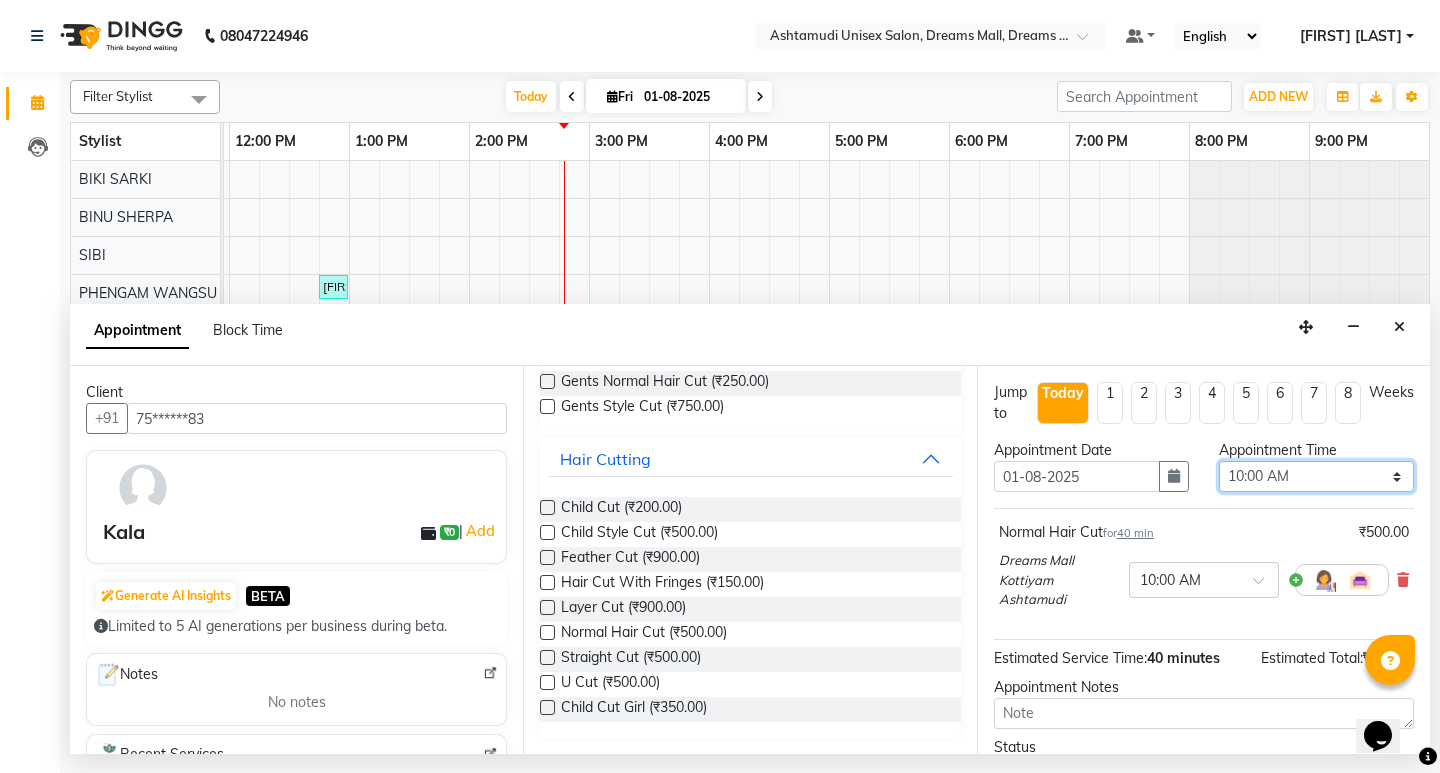 select on "960" 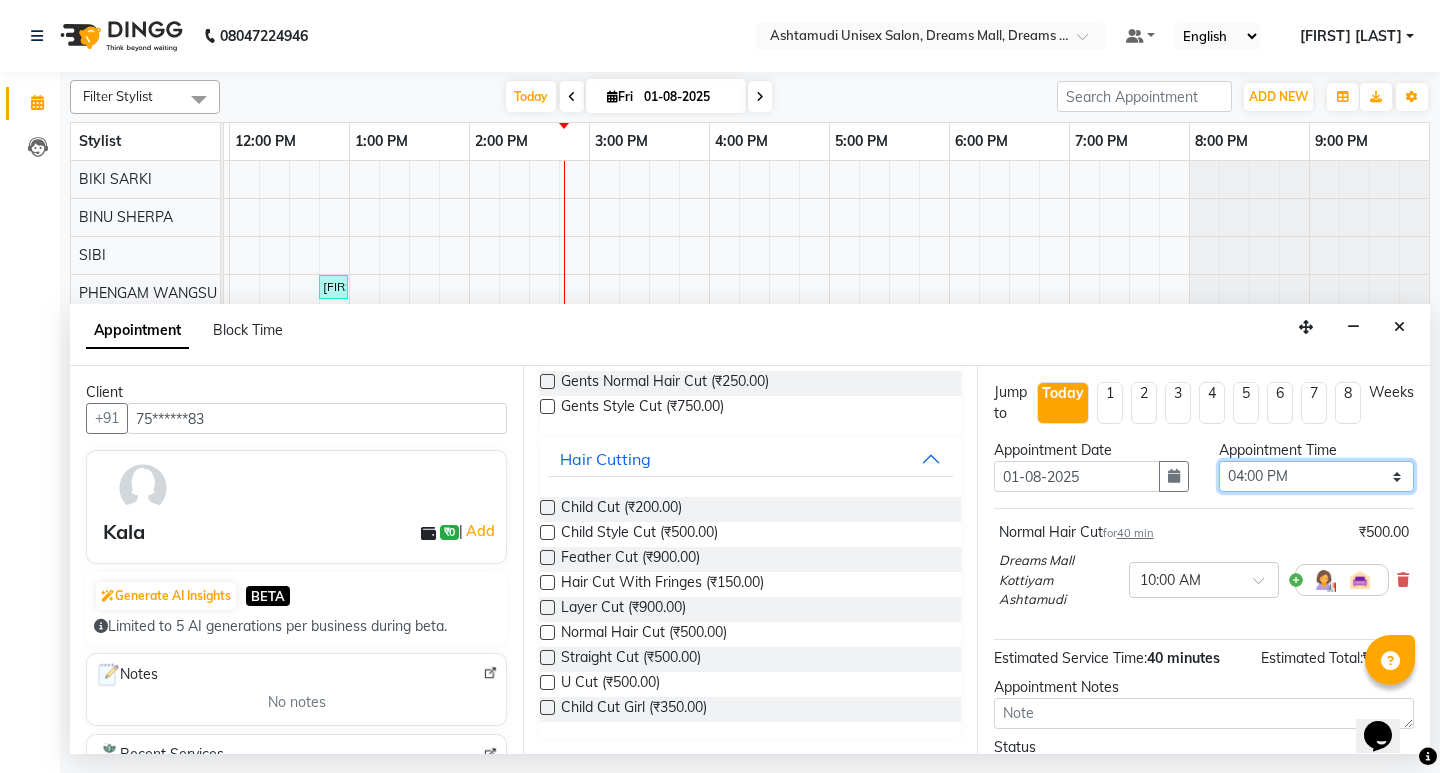 click on "Select 10:00 AM 10:15 AM 10:30 AM 10:45 AM 11:00 AM 11:15 AM 11:30 AM 11:45 AM 12:00 PM 12:15 PM 12:30 PM 12:45 PM 01:00 PM 01:15 PM 01:30 PM 01:45 PM 02:00 PM 02:15 PM 02:30 PM 02:45 PM 03:00 PM 03:15 PM 03:30 PM 03:45 PM 04:00 PM 04:15 PM 04:30 PM 04:45 PM 05:00 PM 05:15 PM 05:30 PM 05:45 PM 06:00 PM 06:15 PM 06:30 PM 06:45 PM 07:00 PM 07:15 PM 07:30 PM 07:45 PM 08:00 PM 08:15 PM 08:30 PM 08:45 PM 09:00 PM" at bounding box center (1316, 476) 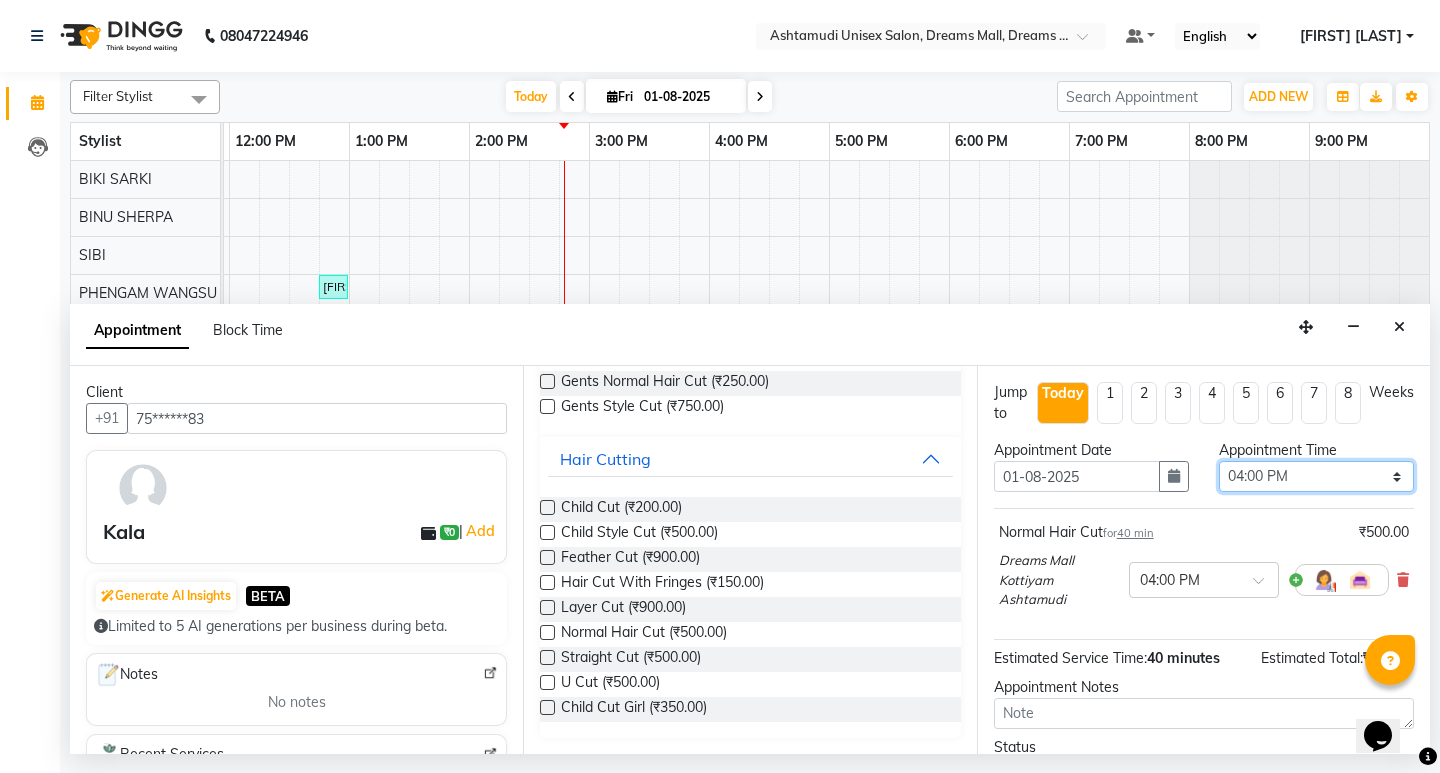 scroll, scrollTop: 161, scrollLeft: 0, axis: vertical 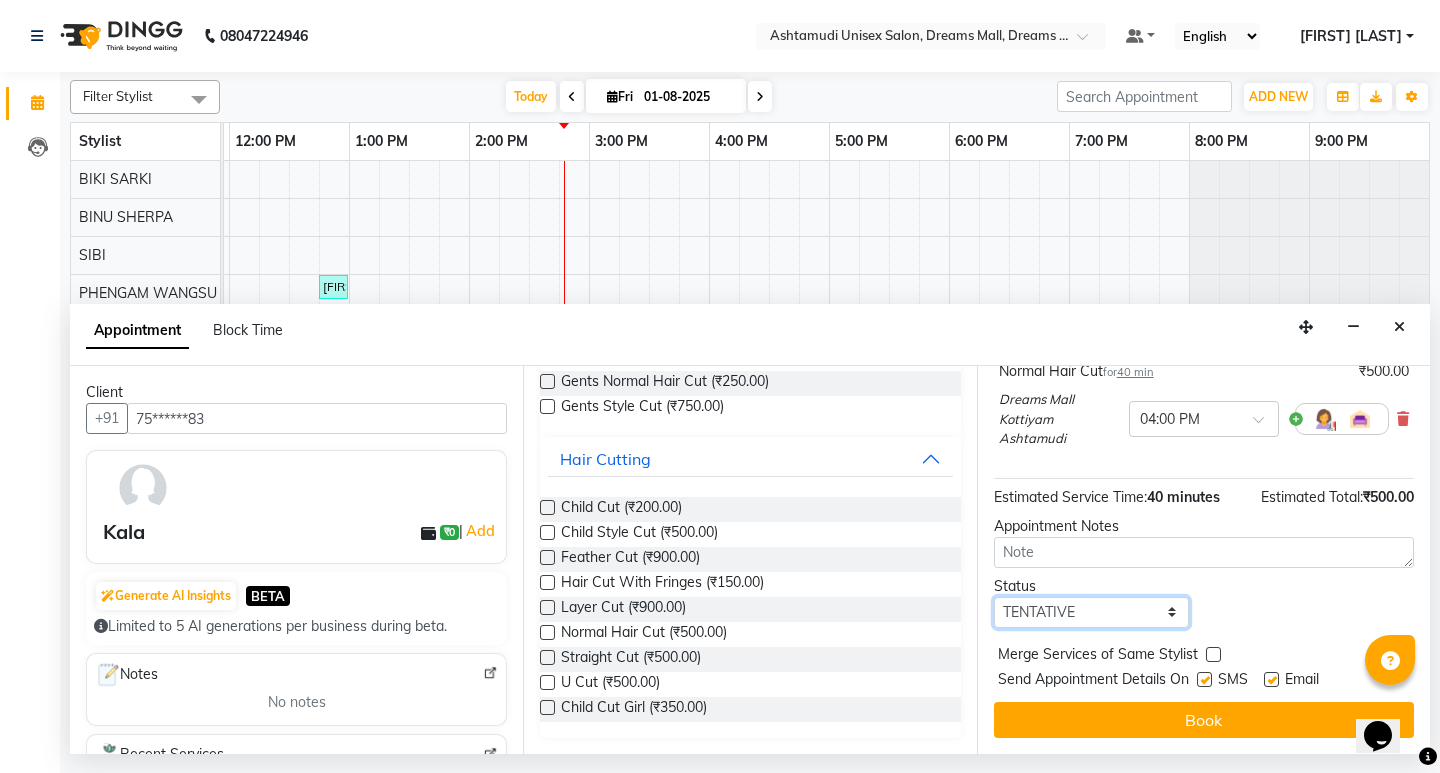 click on "Select TENTATIVE CONFIRM CHECK-IN UPCOMING" at bounding box center [1091, 612] 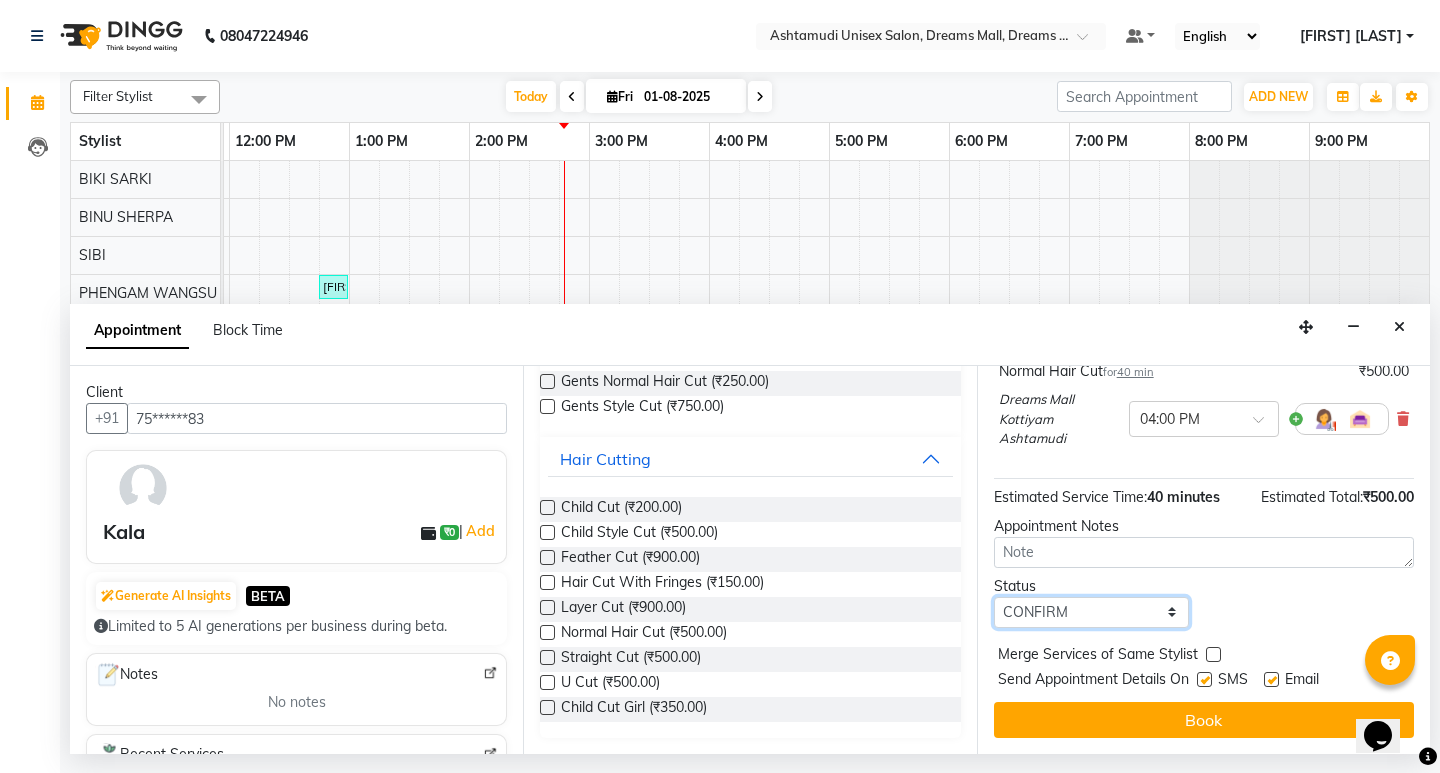 click on "Select TENTATIVE CONFIRM CHECK-IN UPCOMING" at bounding box center (1091, 612) 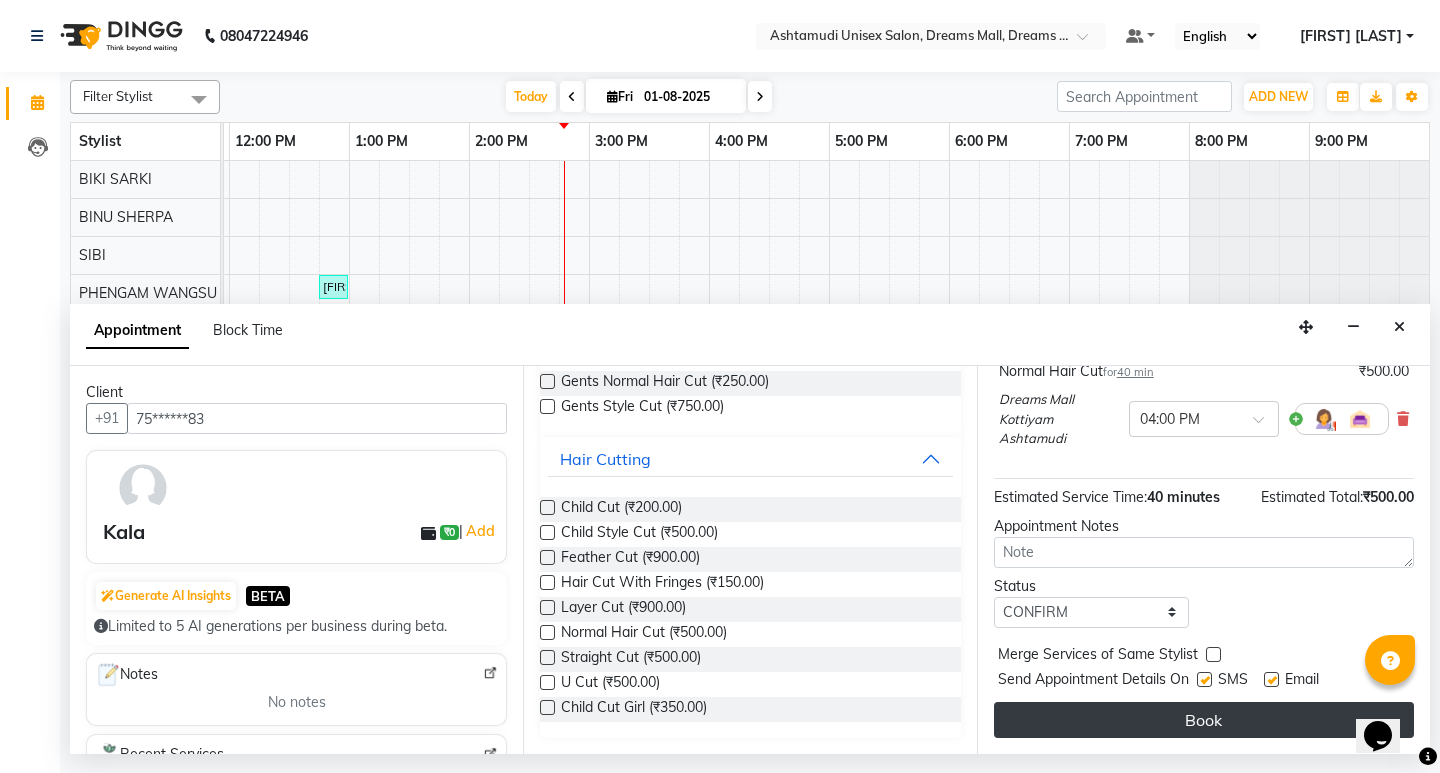click on "Book" at bounding box center [1204, 720] 